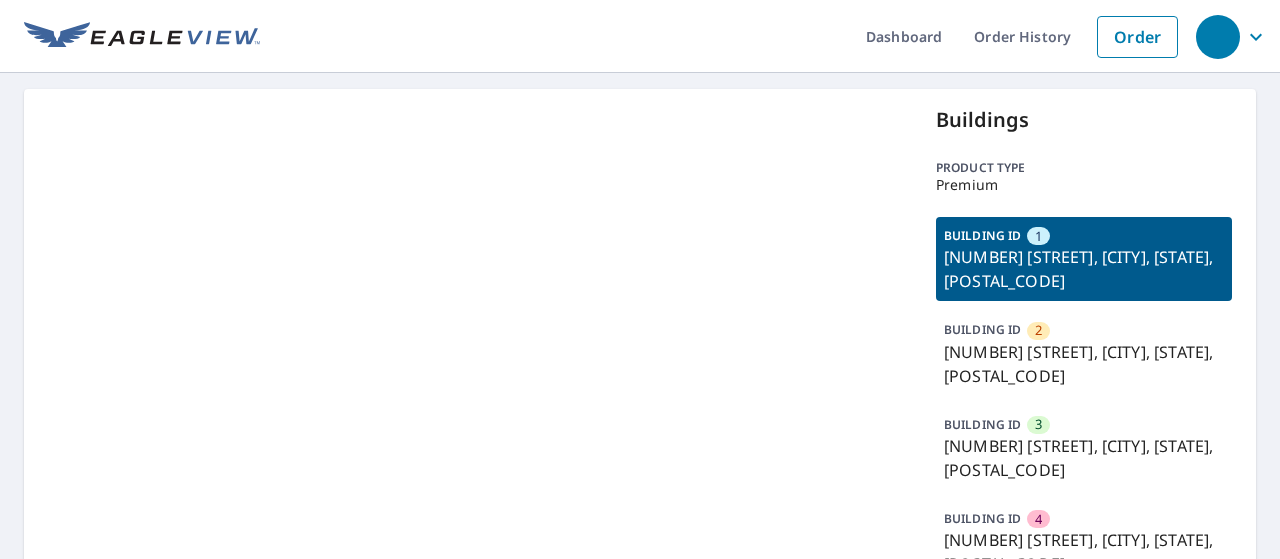 scroll, scrollTop: 0, scrollLeft: 0, axis: both 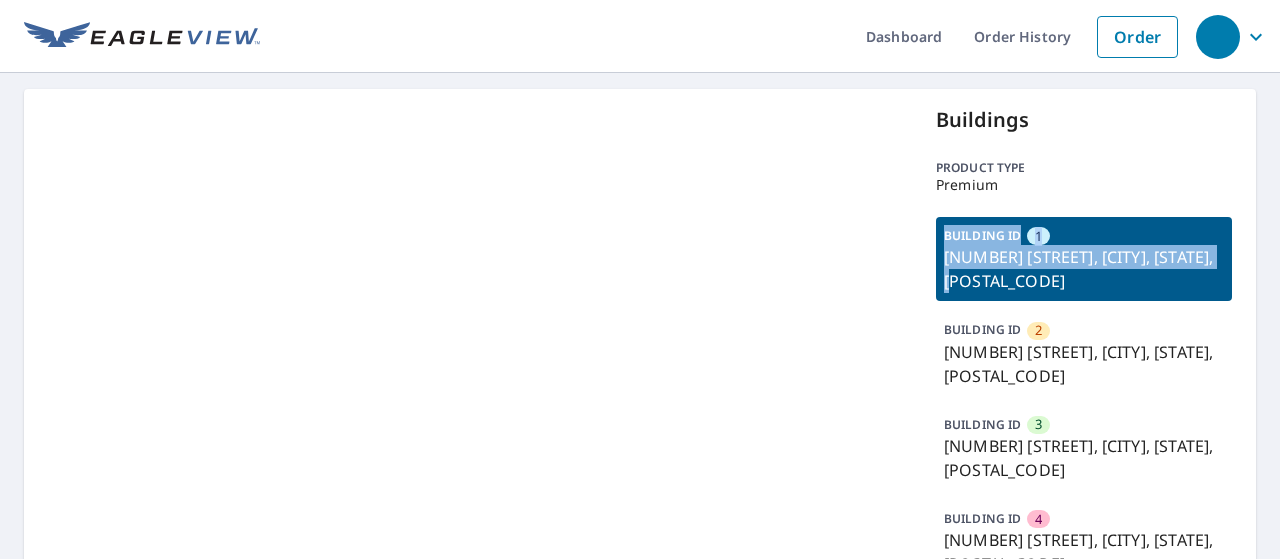 drag, startPoint x: 996, startPoint y: 278, endPoint x: 910, endPoint y: 237, distance: 95.27329 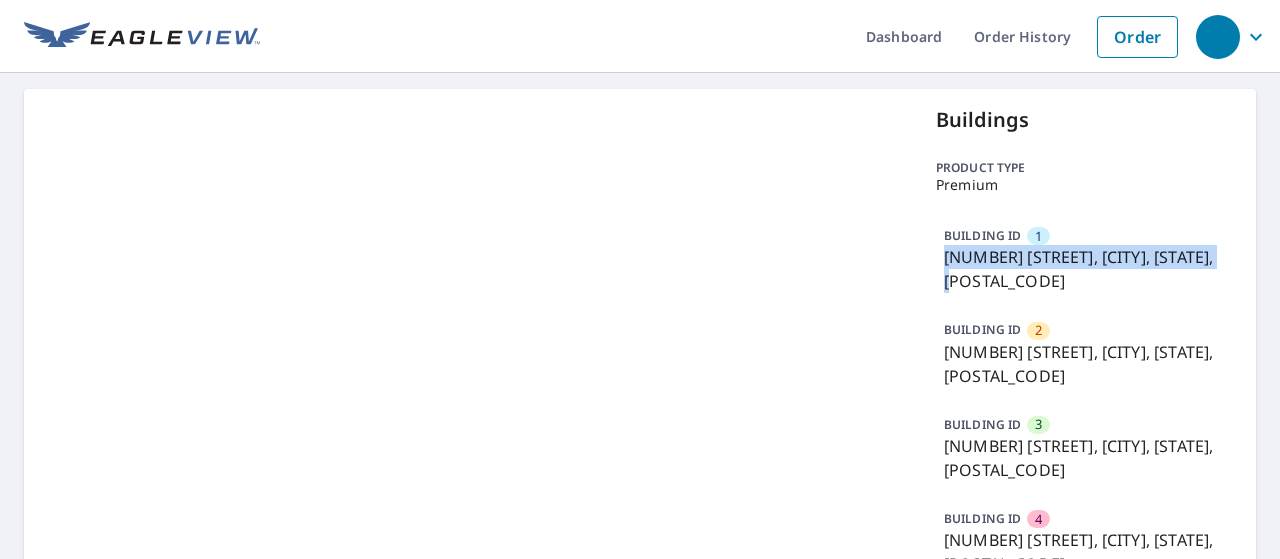 drag, startPoint x: 978, startPoint y: 283, endPoint x: 930, endPoint y: 254, distance: 56.0803 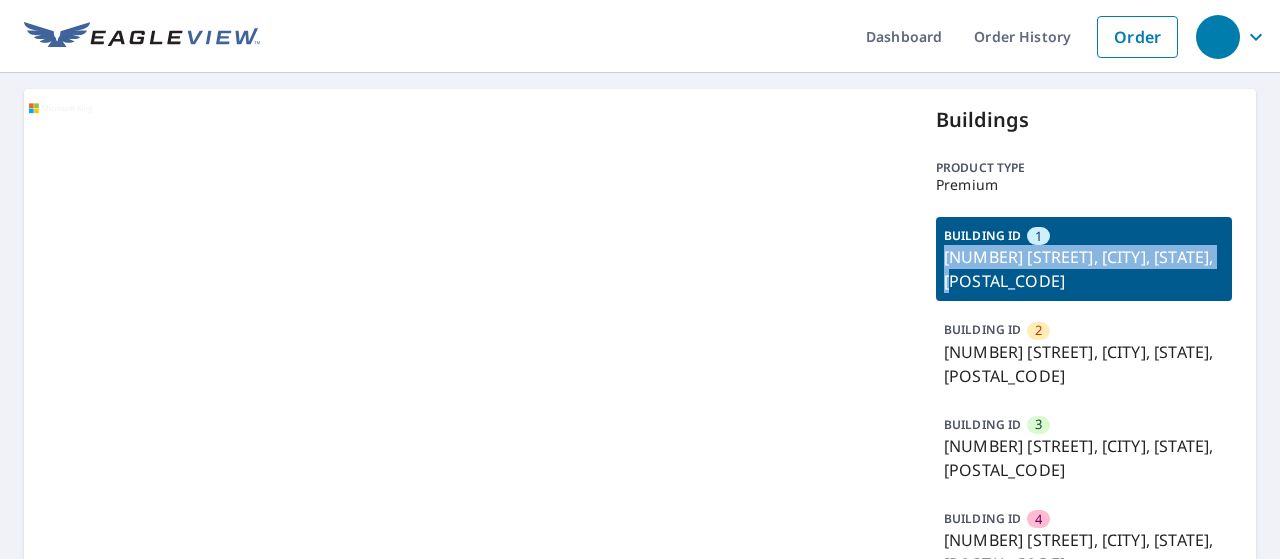 copy on "[NUMBER] [STREET], [CITY], [STATE], [POSTAL_CODE]" 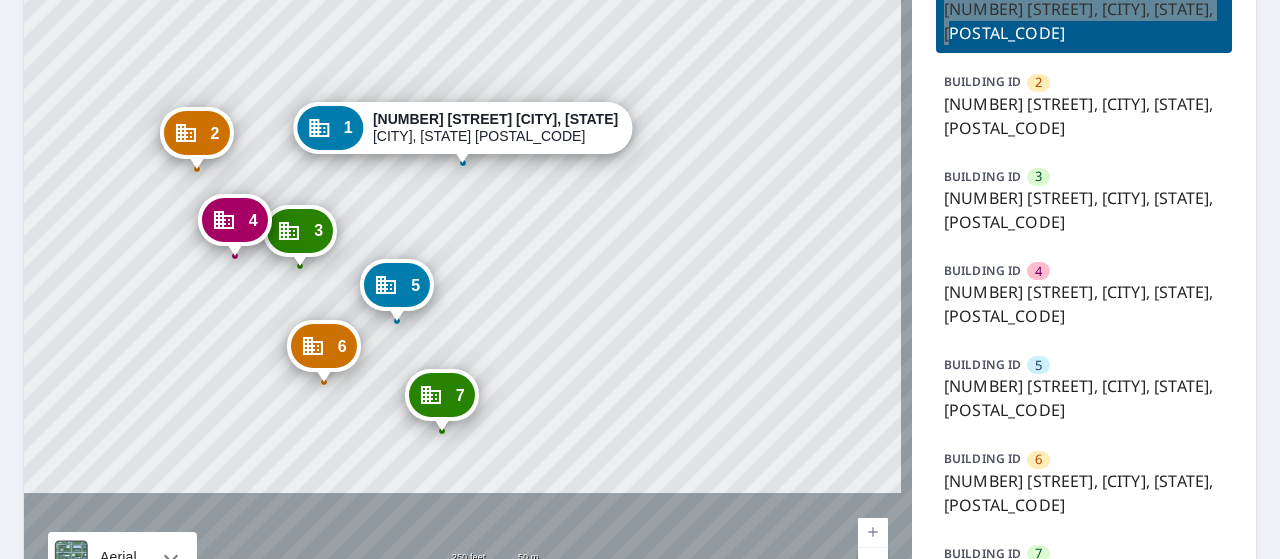 scroll, scrollTop: 170, scrollLeft: 0, axis: vertical 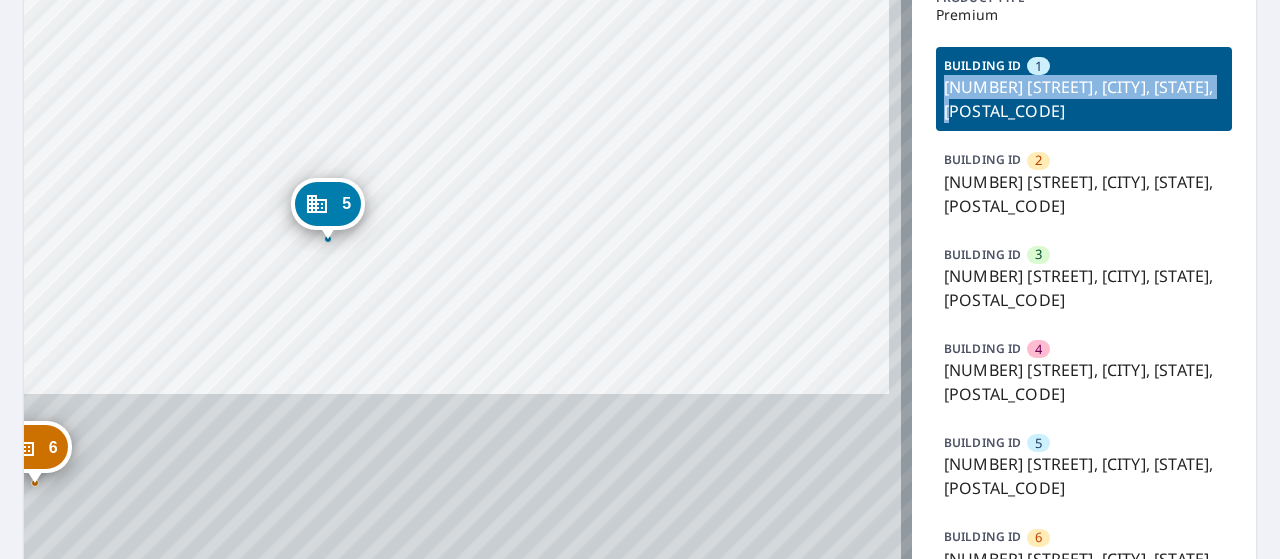 drag, startPoint x: 596, startPoint y: 355, endPoint x: 584, endPoint y: 178, distance: 177.40631 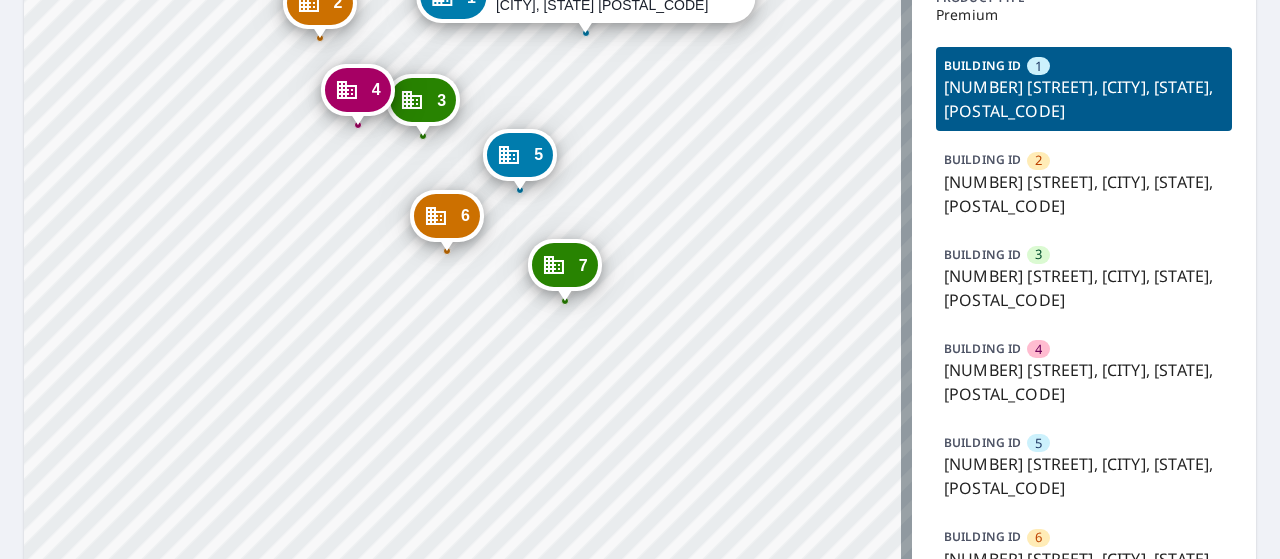 click on "[NUMBER] [STREET], [CITY], [STATE], [POSTAL_CODE]" at bounding box center [1084, 194] 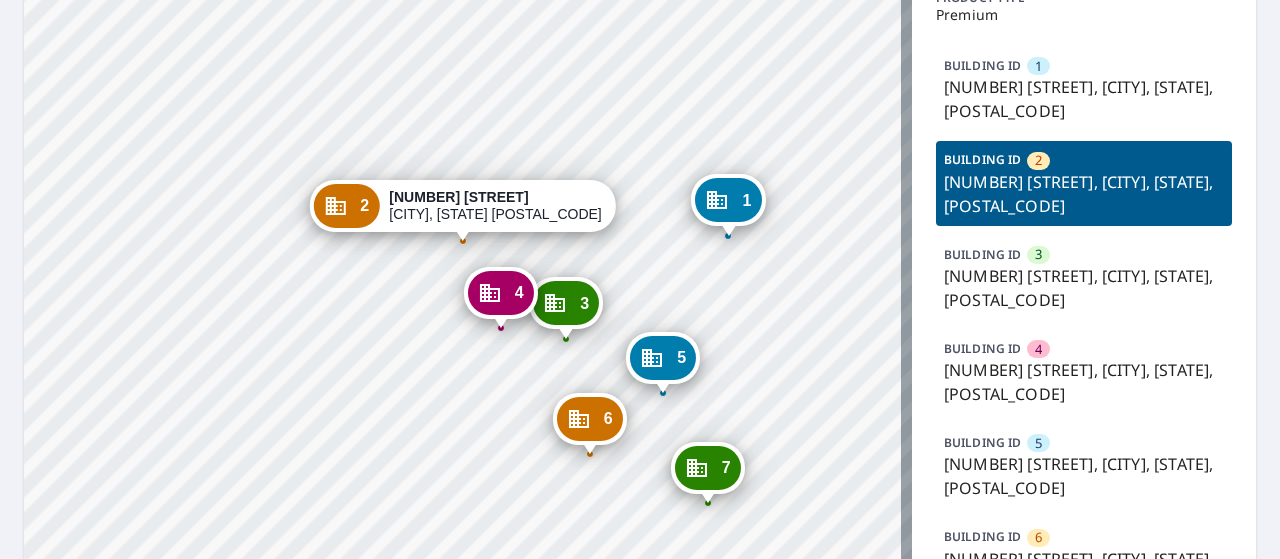 click on "[NUMBER] [STREET], [CITY], [STATE], [POSTAL_CODE]" at bounding box center [1084, 194] 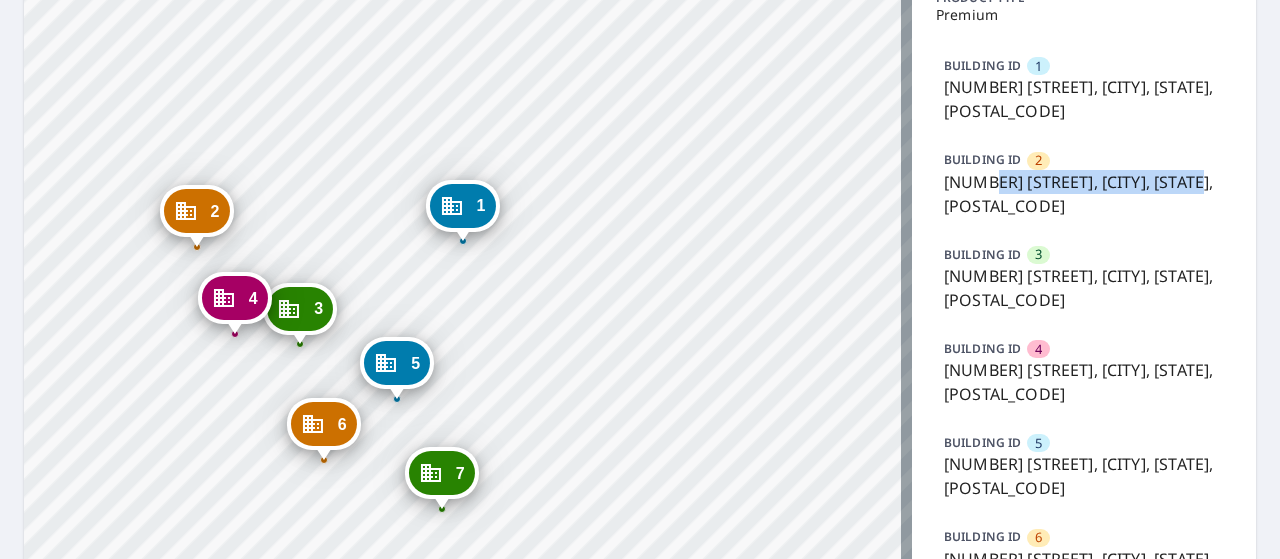 drag, startPoint x: 973, startPoint y: 179, endPoint x: 1206, endPoint y: 181, distance: 233.00859 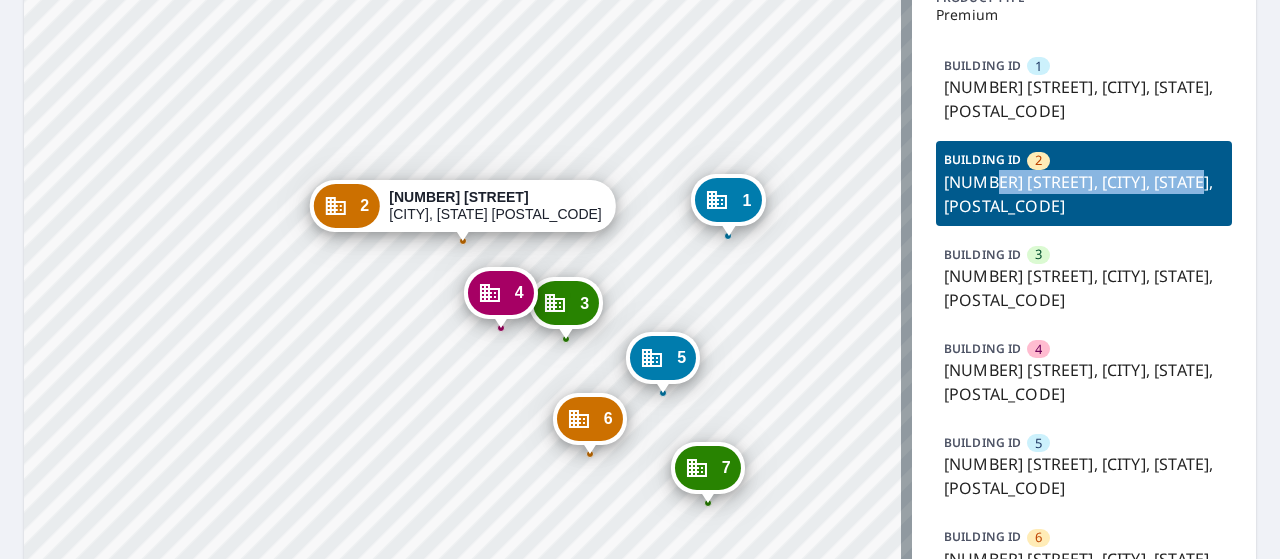 click on "[NUMBER] [STREET], [CITY], [STATE], [POSTAL_CODE]" at bounding box center (1084, 194) 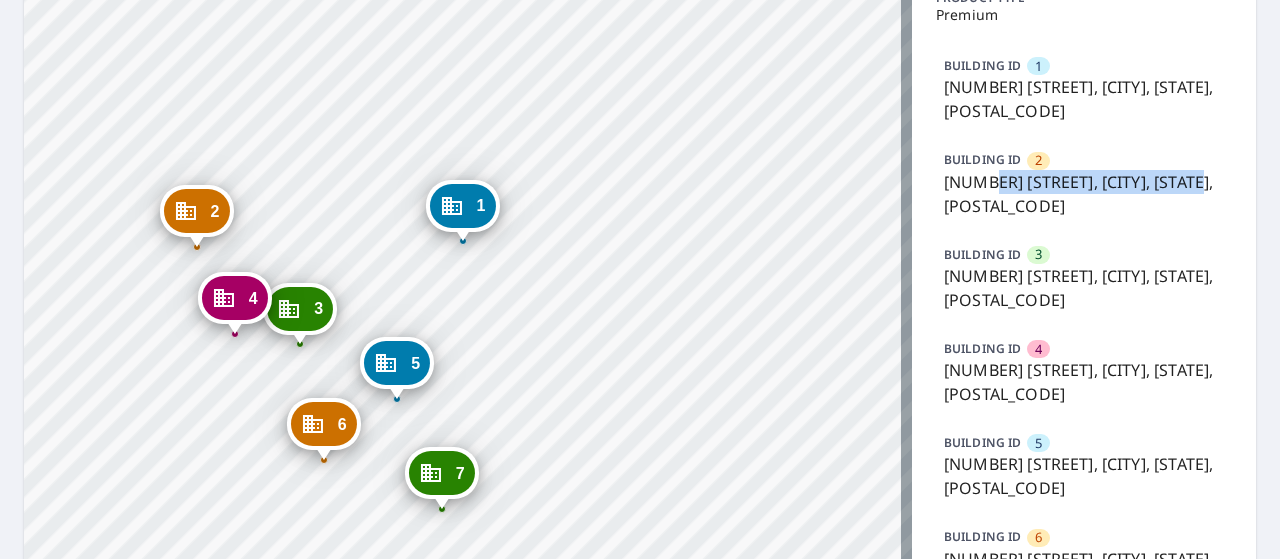 drag, startPoint x: 1204, startPoint y: 180, endPoint x: 978, endPoint y: 185, distance: 226.0553 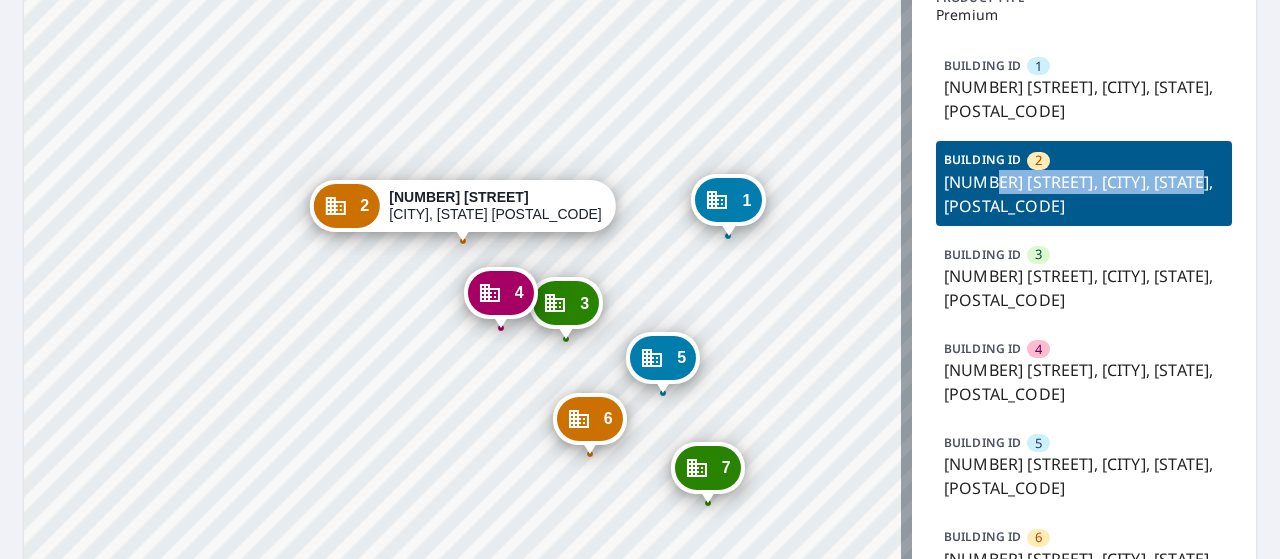 copy on "Moix Blvd, Conway, AR, 72034" 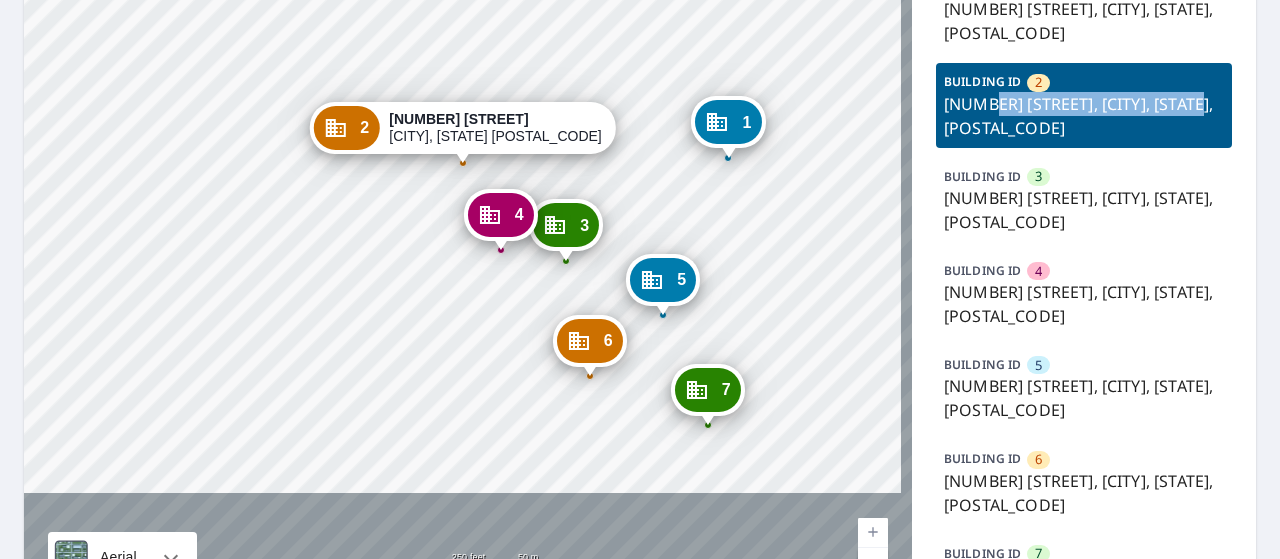 scroll, scrollTop: 248, scrollLeft: 0, axis: vertical 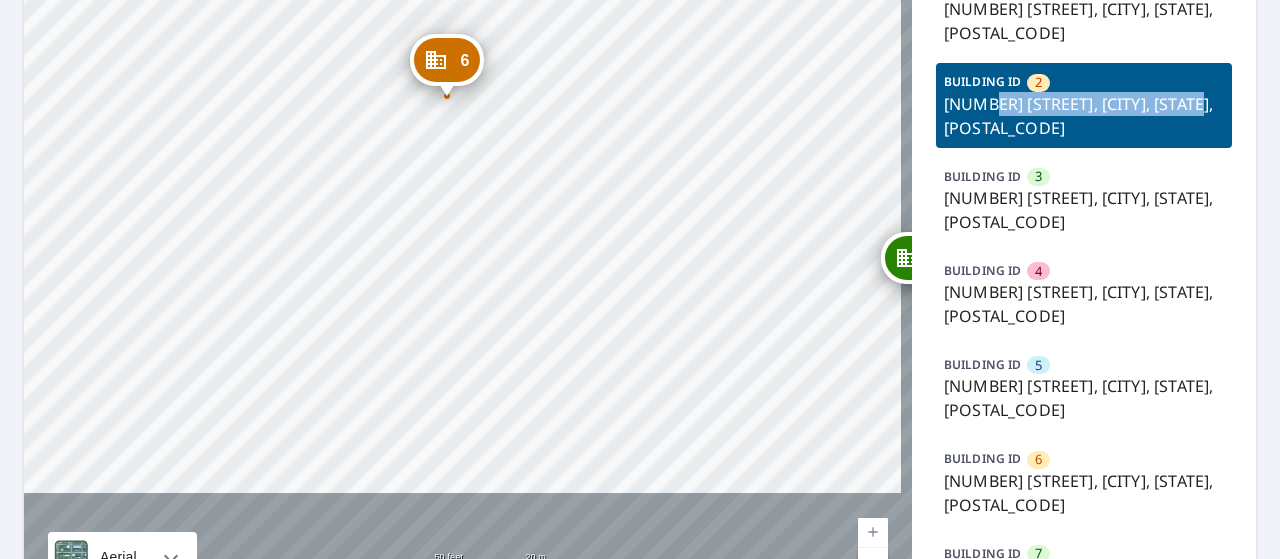 drag, startPoint x: 588, startPoint y: 303, endPoint x: 452, endPoint y: 103, distance: 241.85947 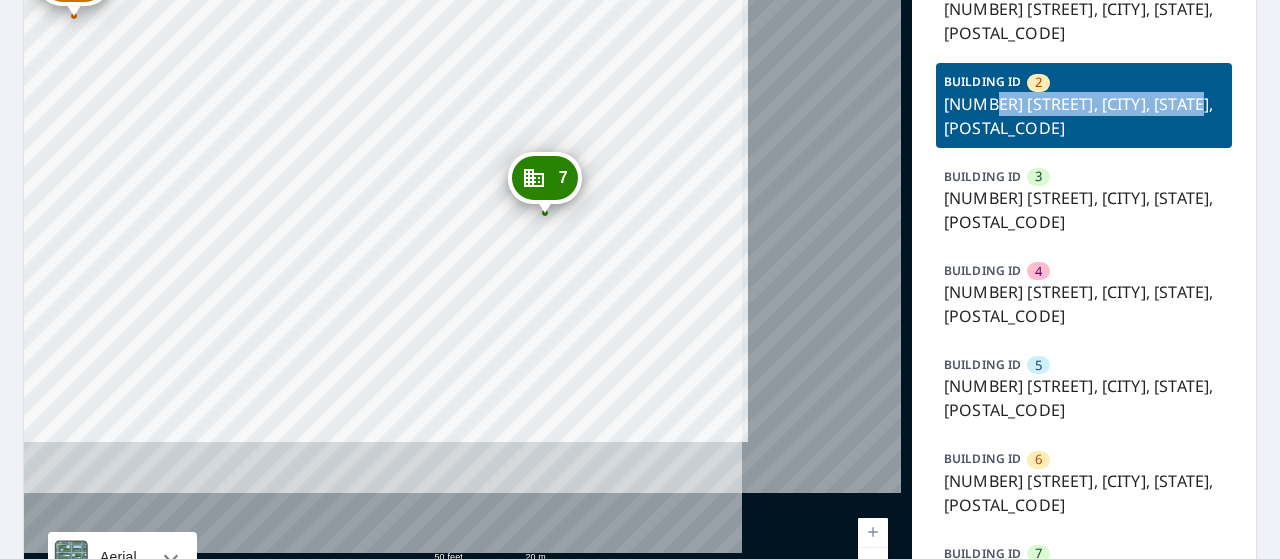 drag, startPoint x: 793, startPoint y: 300, endPoint x: 421, endPoint y: 220, distance: 380.5049 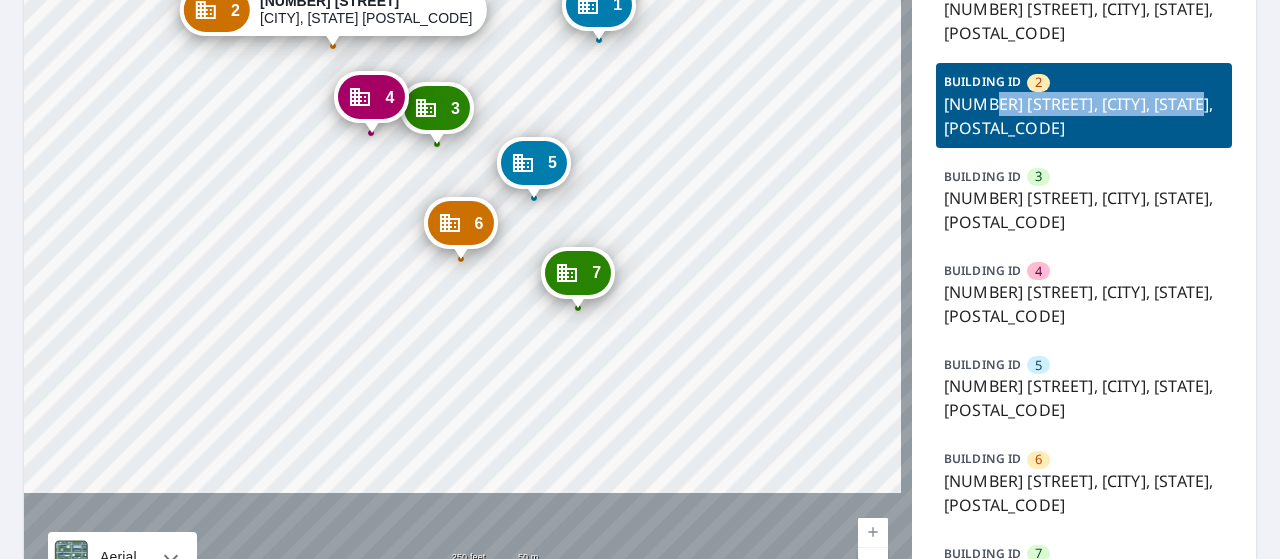 drag, startPoint x: 511, startPoint y: 177, endPoint x: 637, endPoint y: 270, distance: 156.6046 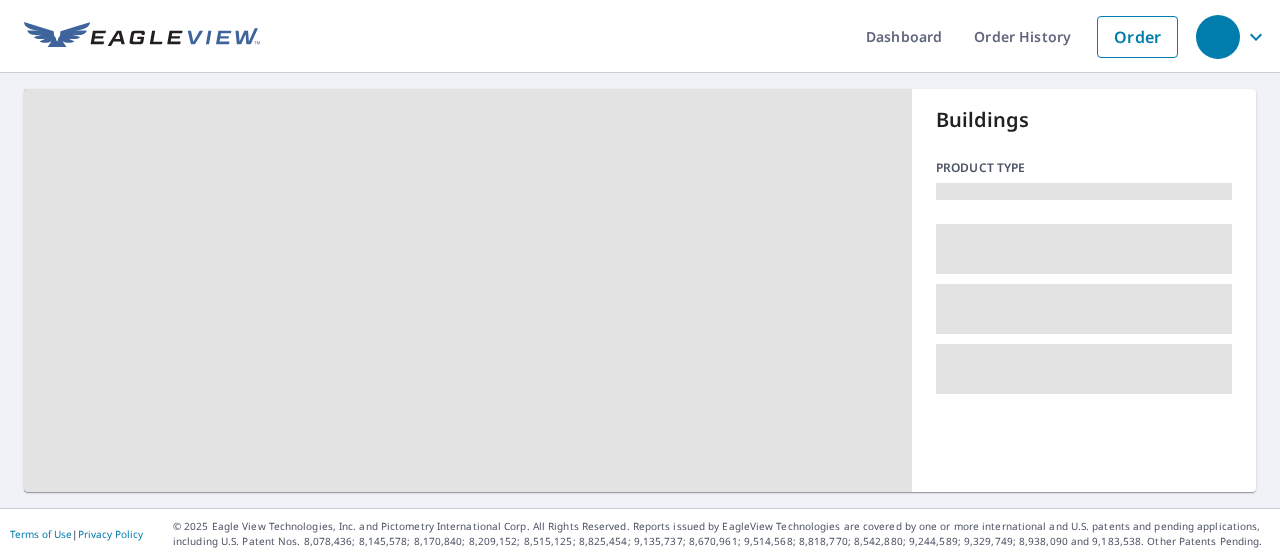 scroll, scrollTop: 0, scrollLeft: 0, axis: both 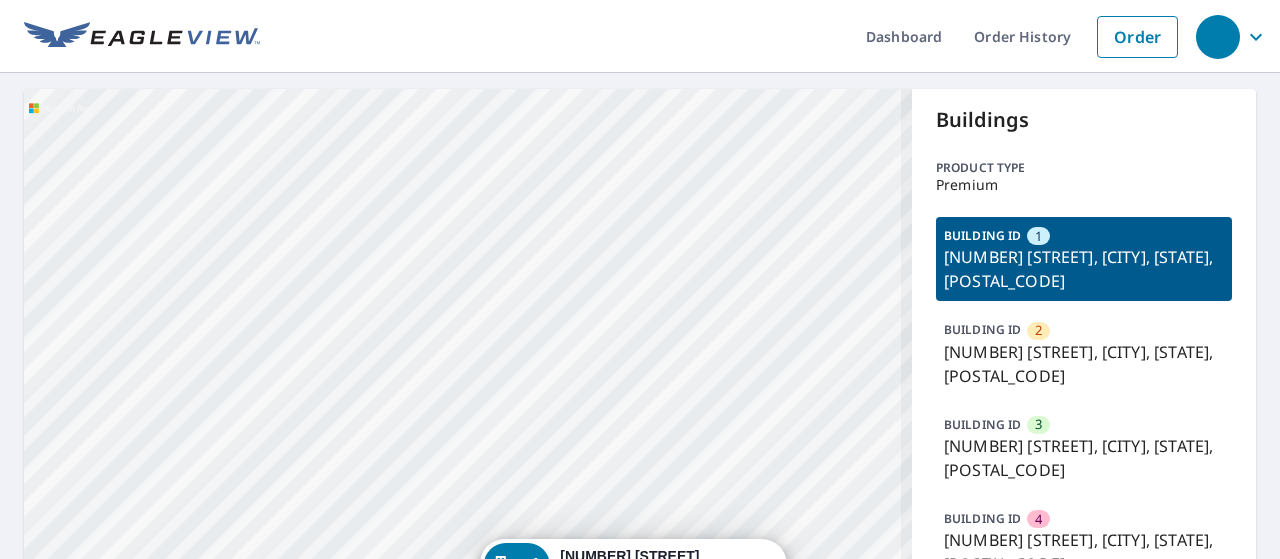 drag, startPoint x: 490, startPoint y: 297, endPoint x: 367, endPoint y: 52, distance: 274.1423 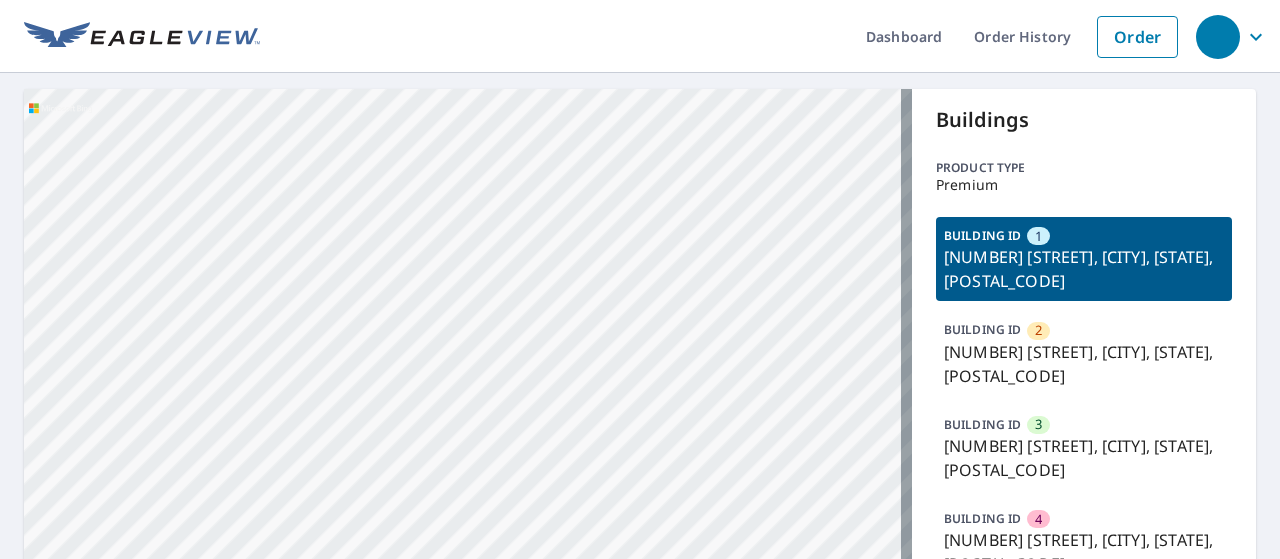 click on "[NUMBER] [STREET], [CITY], [STATE] [POSTAL_CODE] [NUMBER] [STREET], [CITY], [STATE] [POSTAL_CODE] [NUMBER] [STREET], [CITY], [STATE] [POSTAL_CODE] [NUMBER] [STREET], [CITY], [STATE] [POSTAL_CODE] [NUMBER] [STREET], [CITY], [STATE] [POSTAL_CODE] [NUMBER] [STREET], [CITY], [STATE] [POSTAL_CODE] [NUMBER] [STREET], [CITY], [STATE] [POSTAL_CODE]" at bounding box center [468, 486] 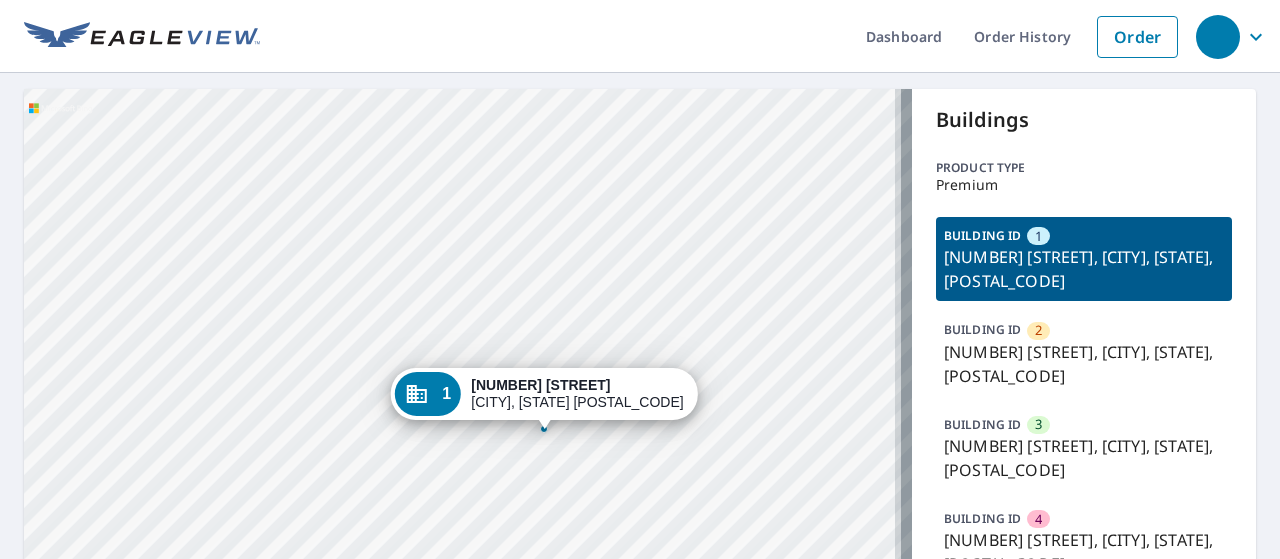 drag, startPoint x: 629, startPoint y: 482, endPoint x: 510, endPoint y: 103, distance: 397.243 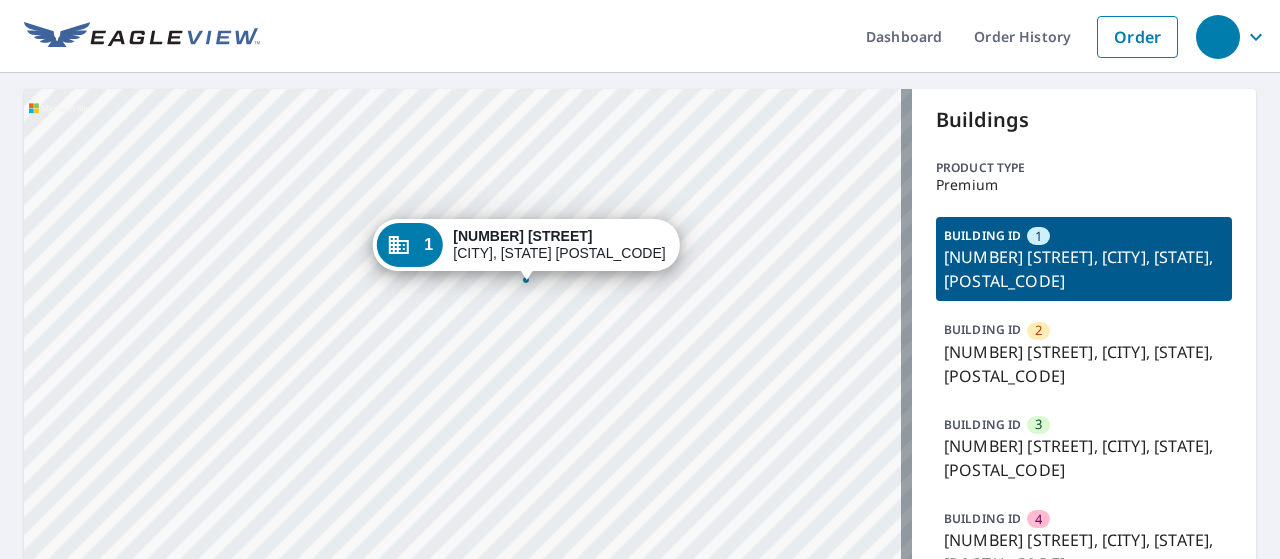 drag, startPoint x: 420, startPoint y: 284, endPoint x: 406, endPoint y: 161, distance: 123.79418 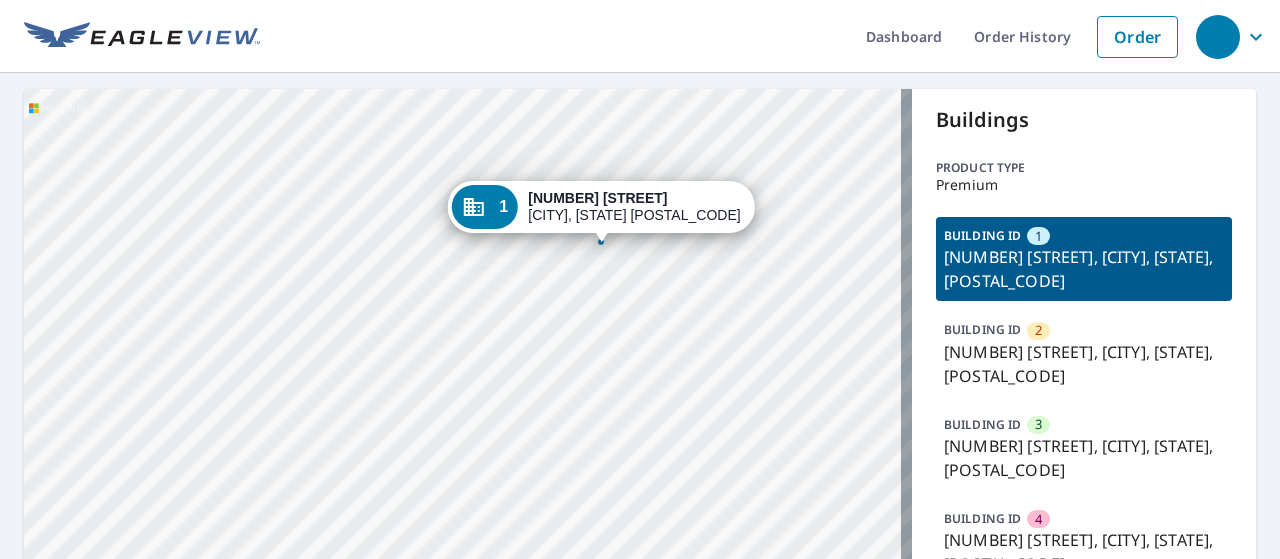 drag, startPoint x: 513, startPoint y: 305, endPoint x: 588, endPoint y: 267, distance: 84.07735 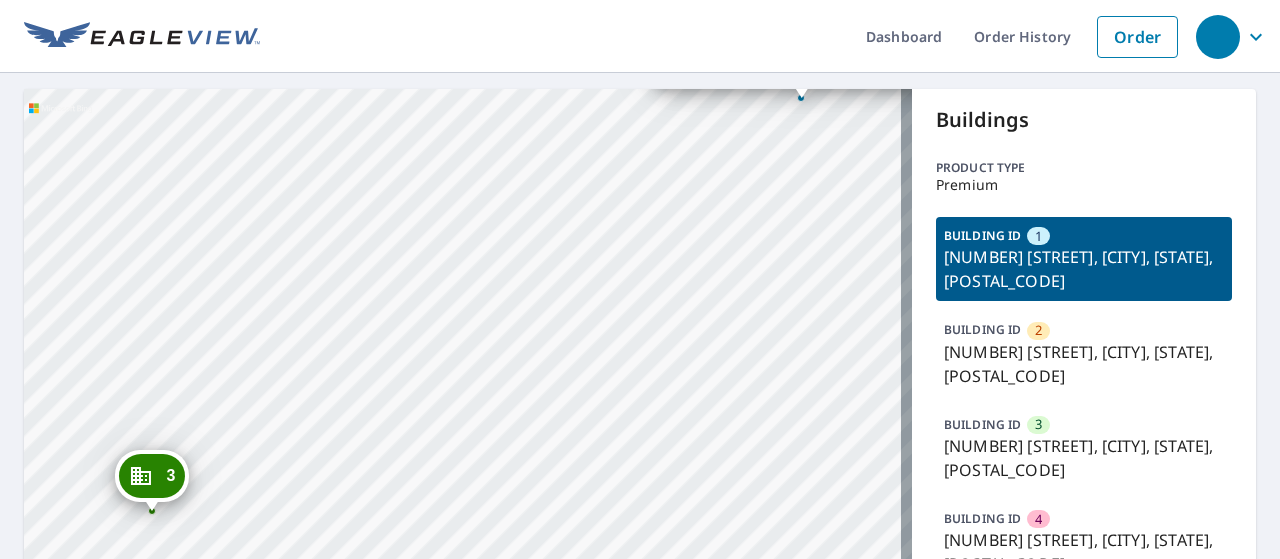 drag, startPoint x: 311, startPoint y: 350, endPoint x: 512, endPoint y: 207, distance: 246.67793 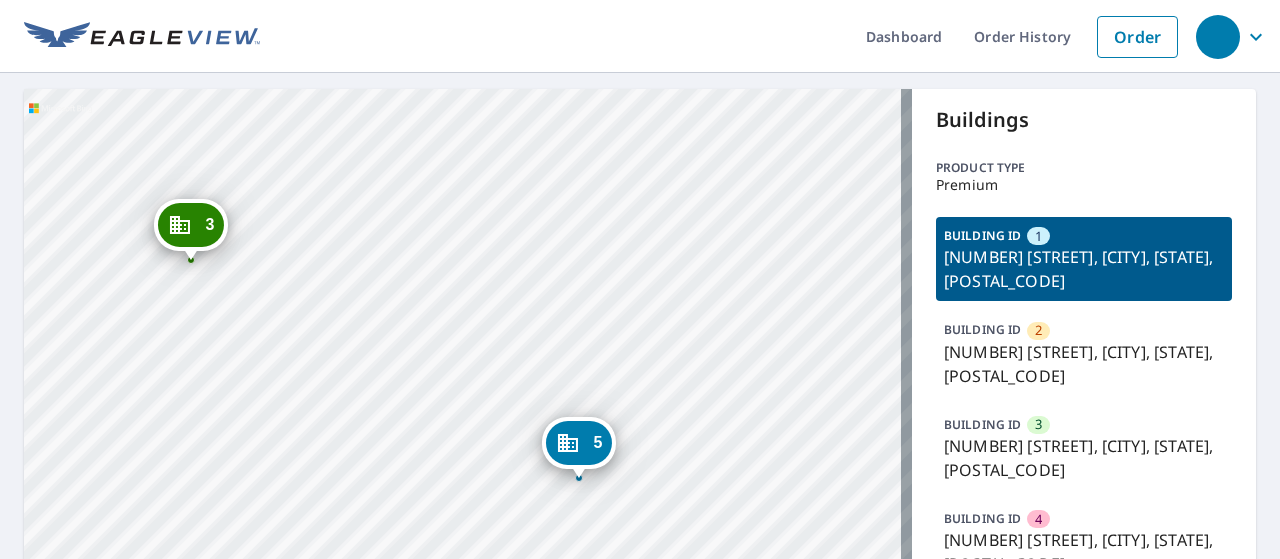 drag, startPoint x: 300, startPoint y: 377, endPoint x: 338, endPoint y: 130, distance: 249.90598 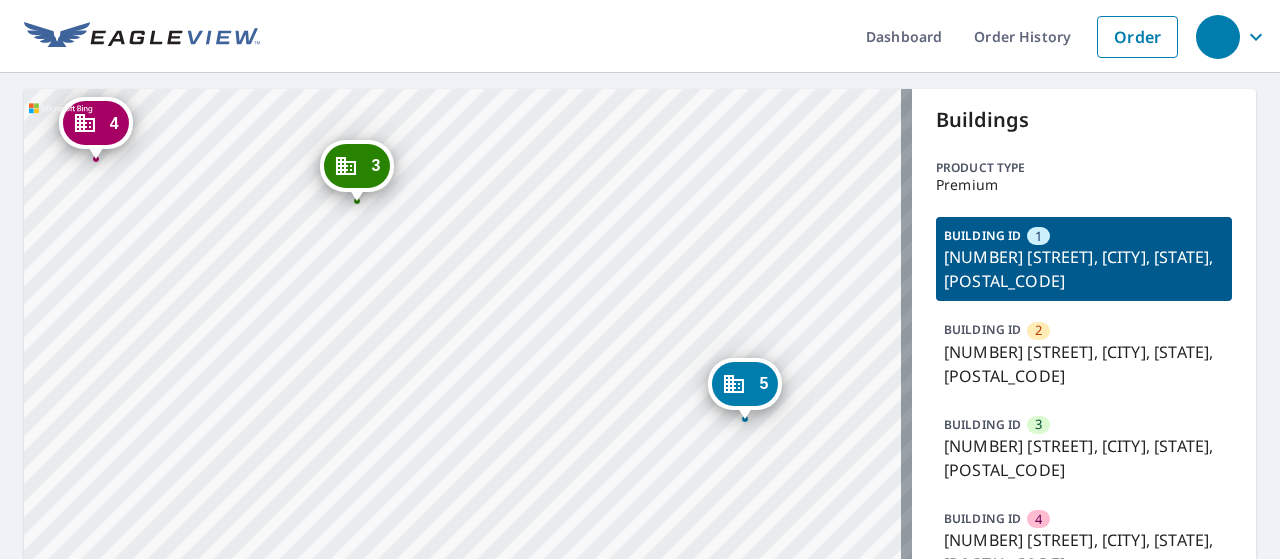 drag, startPoint x: 271, startPoint y: 311, endPoint x: 438, endPoint y: 247, distance: 178.8435 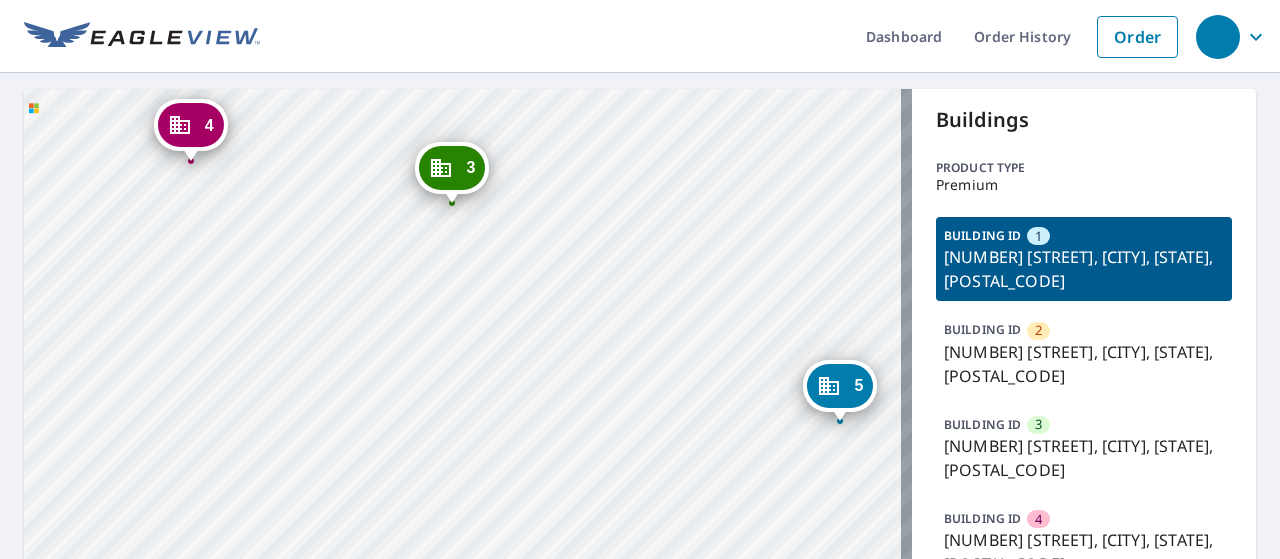 drag, startPoint x: 302, startPoint y: 314, endPoint x: 398, endPoint y: 318, distance: 96.0833 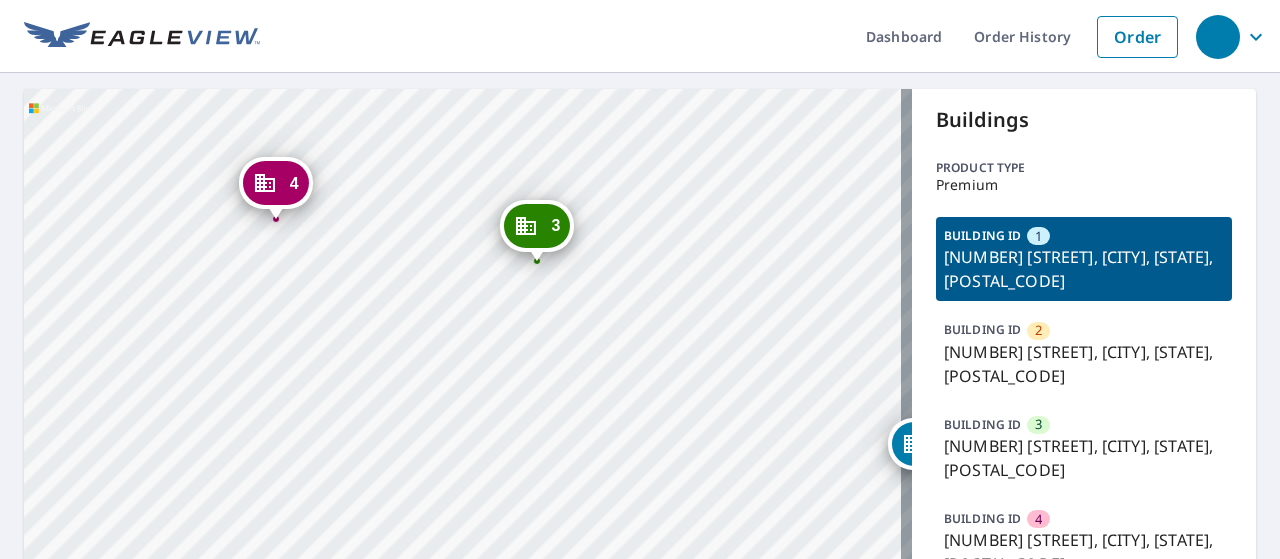 drag, startPoint x: 187, startPoint y: 255, endPoint x: 270, endPoint y: 313, distance: 101.257095 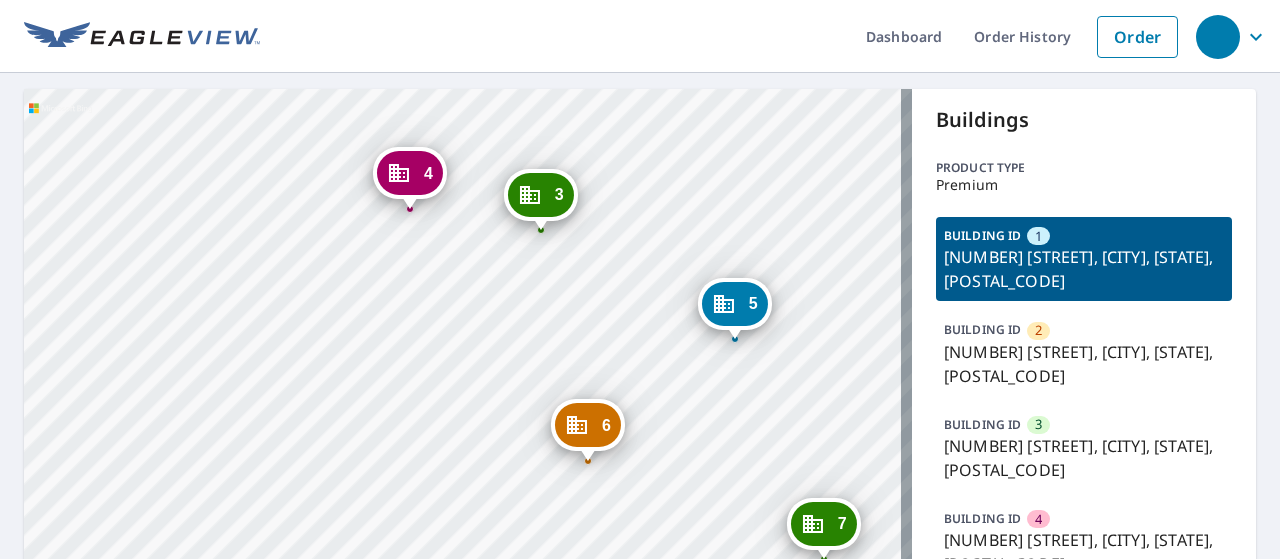 drag, startPoint x: 486, startPoint y: 323, endPoint x: 586, endPoint y: 257, distance: 119.81653 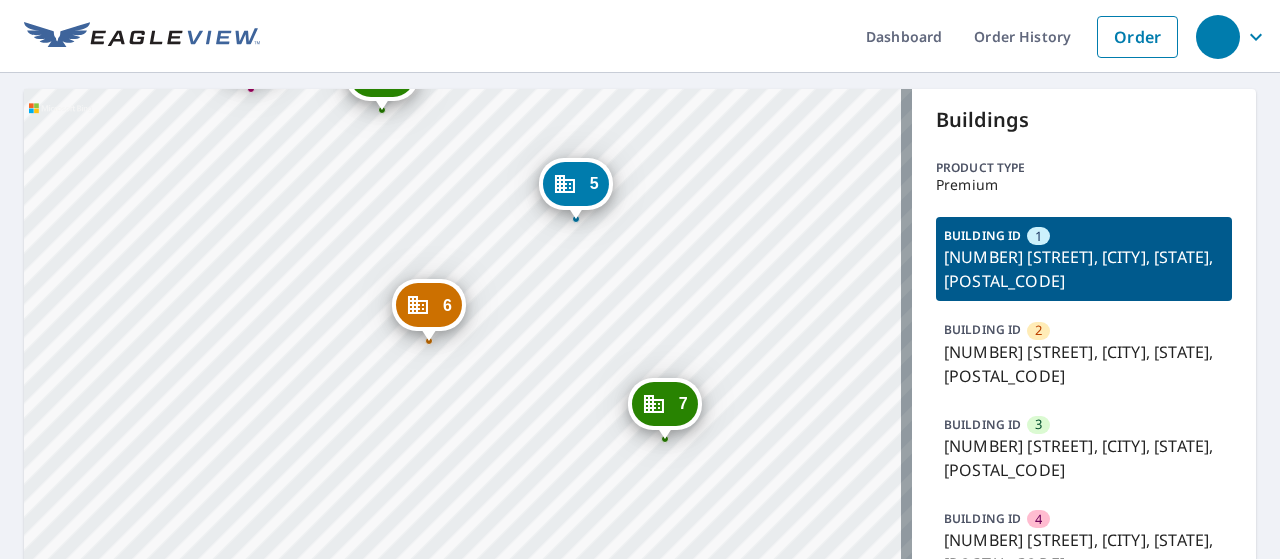 drag, startPoint x: 638, startPoint y: 384, endPoint x: 479, endPoint y: 264, distance: 199.2009 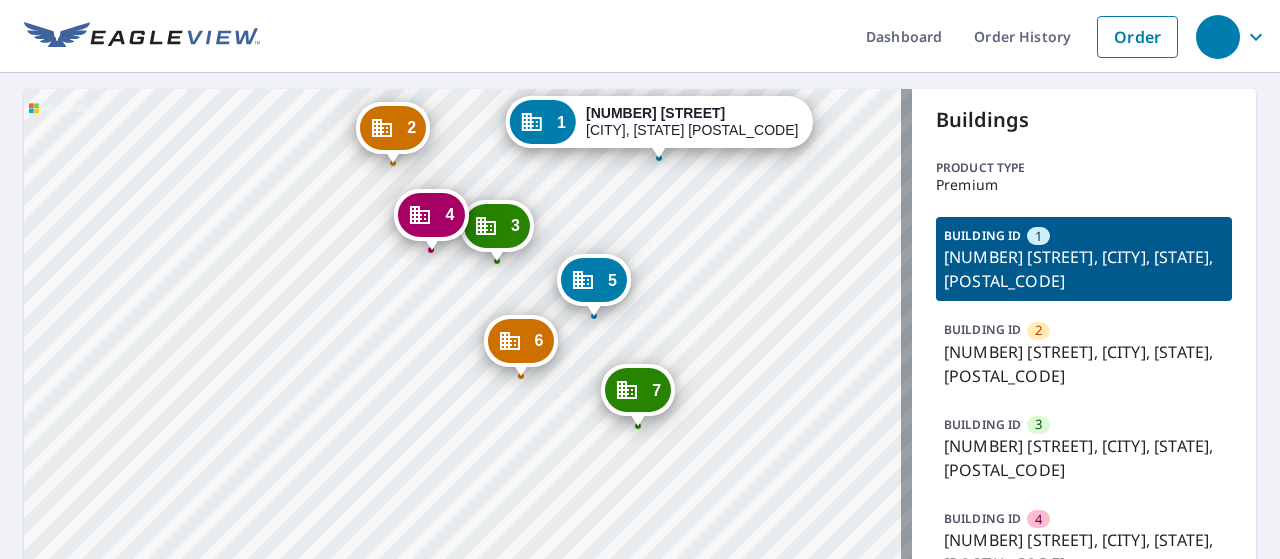 drag, startPoint x: 518, startPoint y: 235, endPoint x: 556, endPoint y: 351, distance: 122.06556 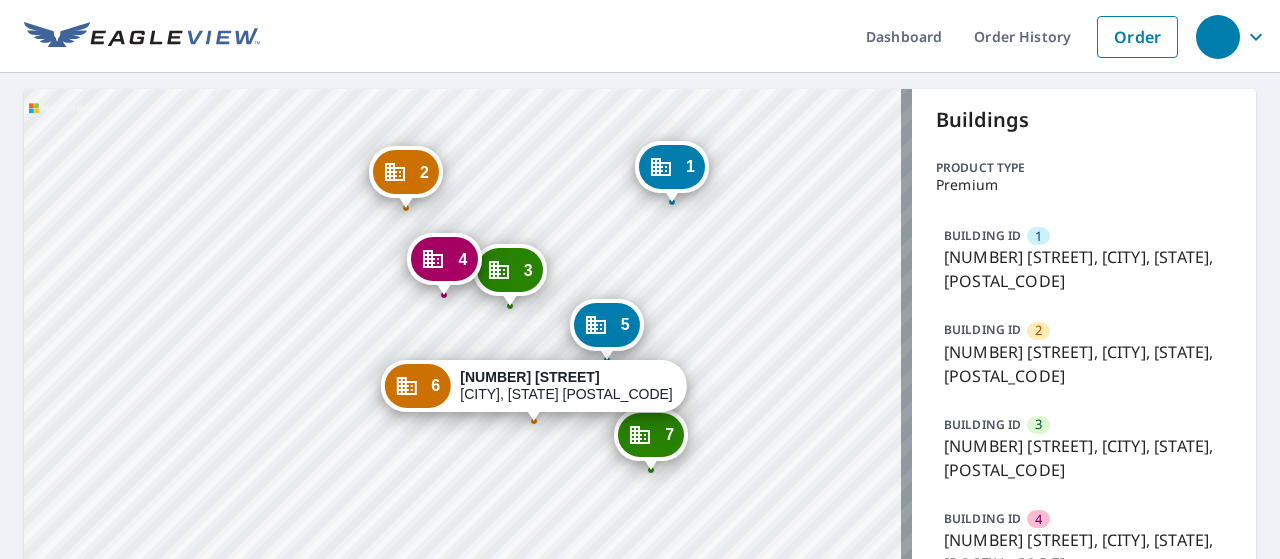 drag, startPoint x: 558, startPoint y: 237, endPoint x: 631, endPoint y: 248, distance: 73.82411 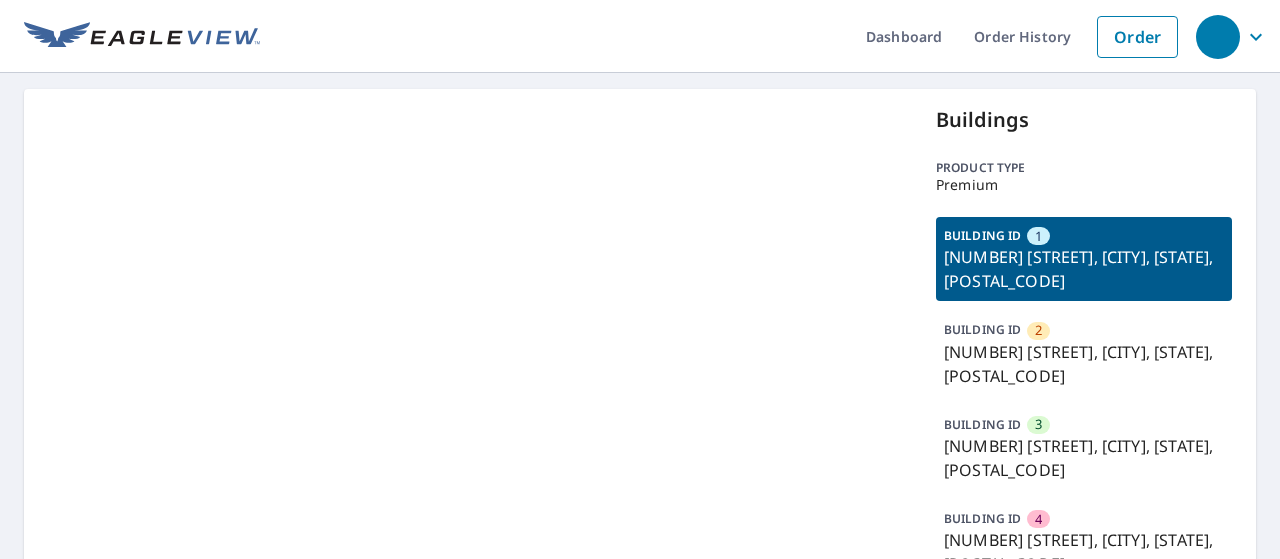 scroll, scrollTop: 0, scrollLeft: 0, axis: both 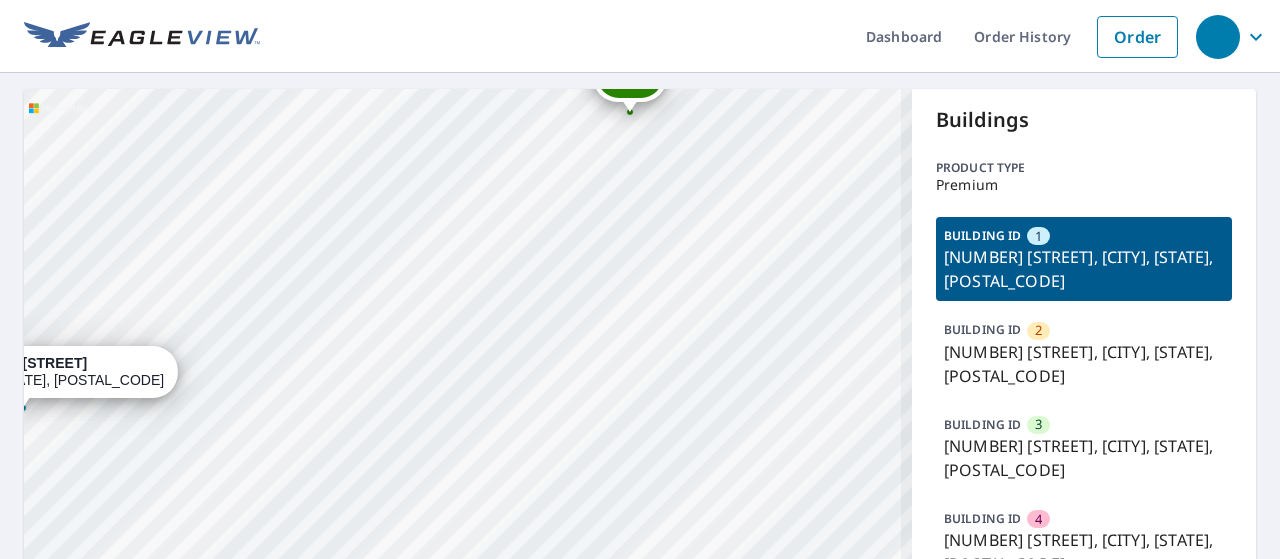 drag, startPoint x: 525, startPoint y: 364, endPoint x: 546, endPoint y: 496, distance: 133.66002 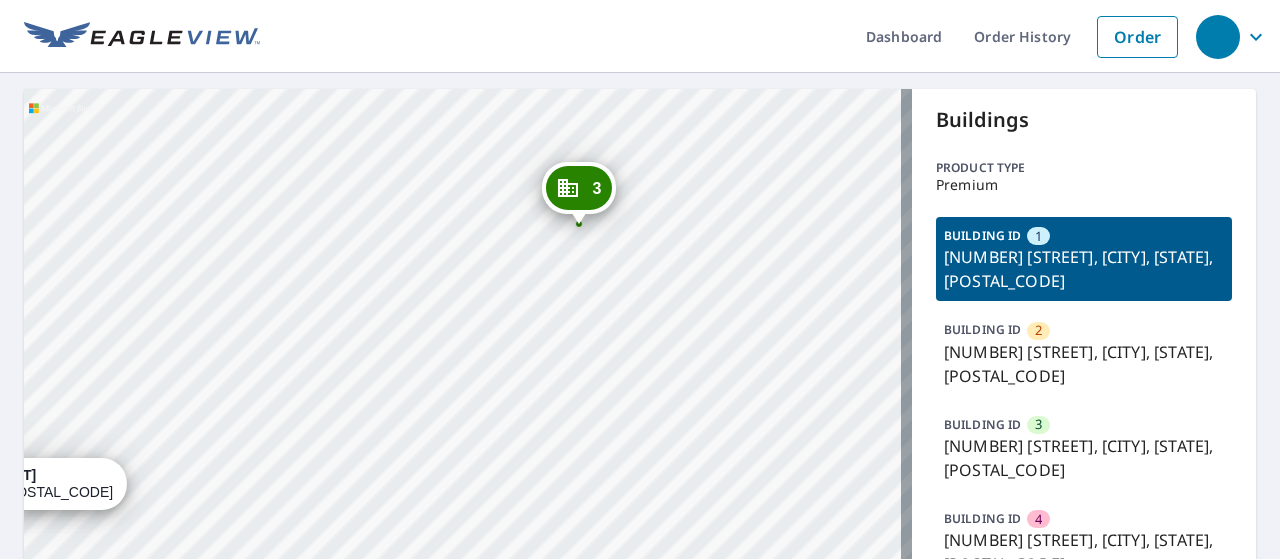 drag, startPoint x: 444, startPoint y: 225, endPoint x: 372, endPoint y: 217, distance: 72.443085 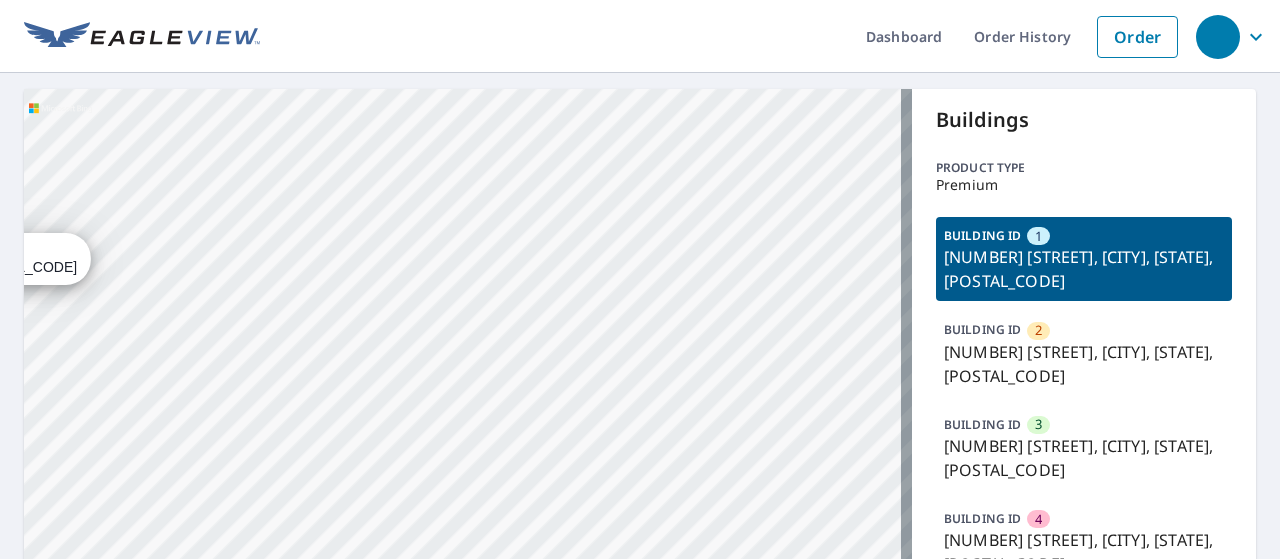 drag, startPoint x: 697, startPoint y: 434, endPoint x: 662, endPoint y: 191, distance: 245.50764 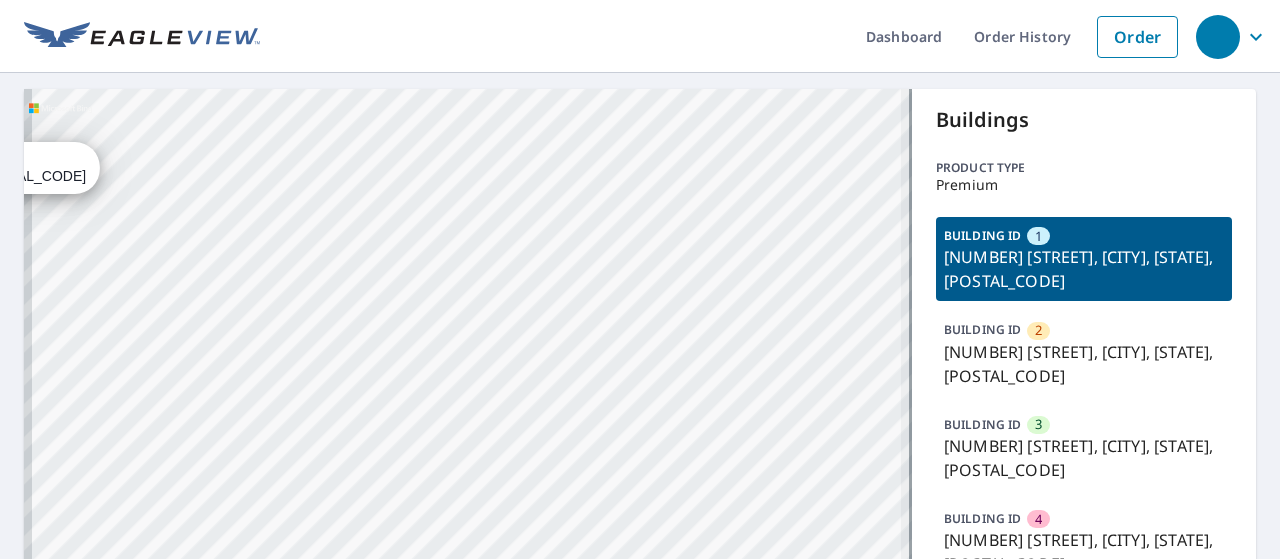 drag, startPoint x: 557, startPoint y: 399, endPoint x: 611, endPoint y: 129, distance: 275.34705 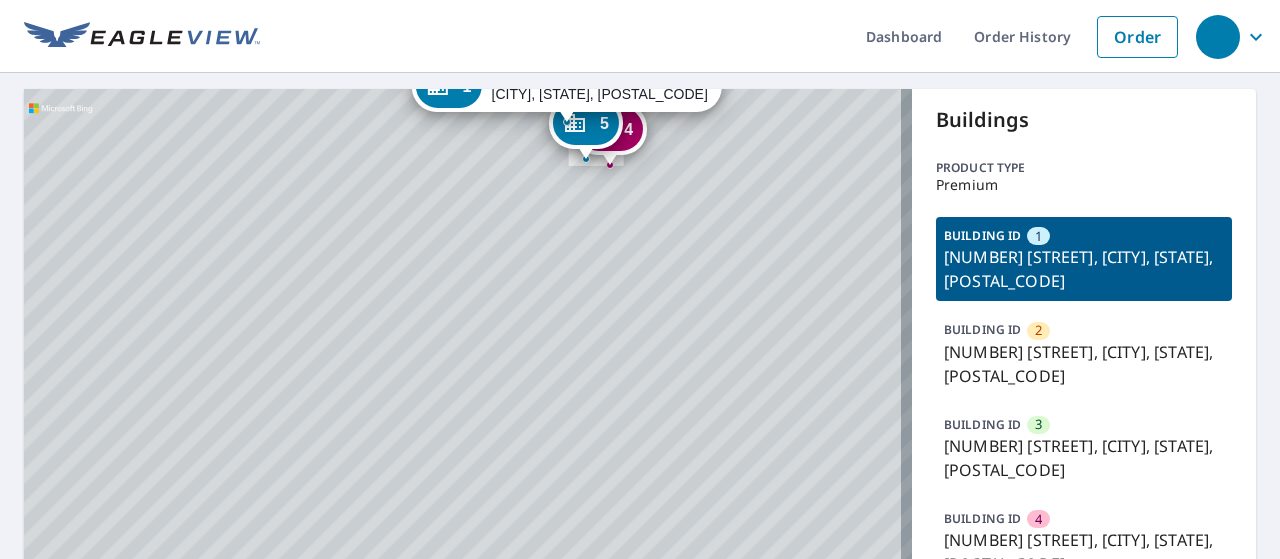 click on "5" at bounding box center (586, 123) 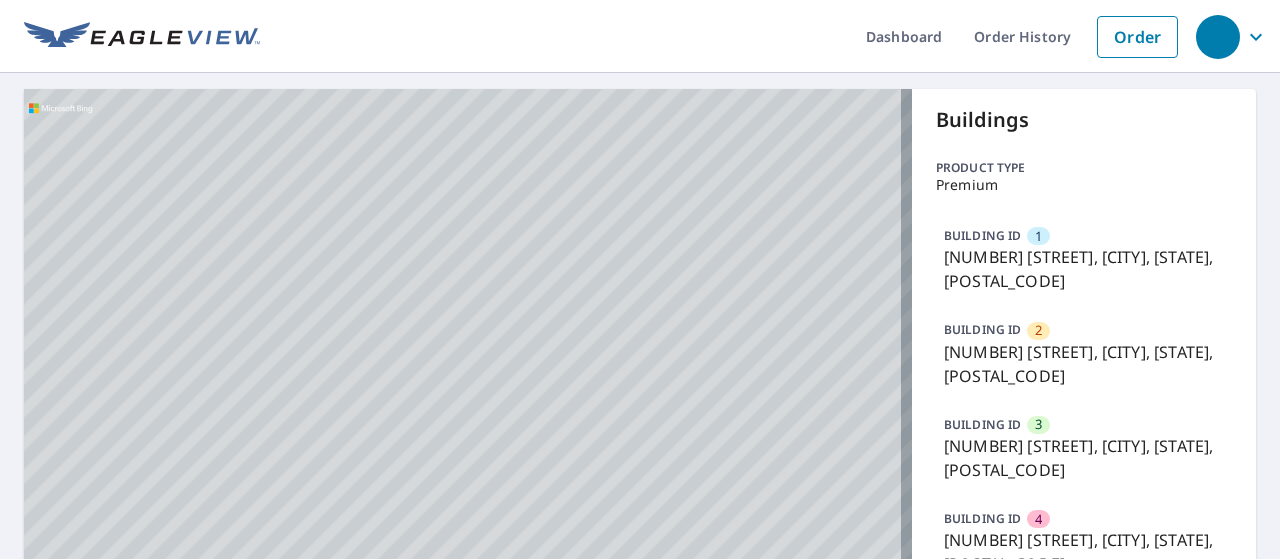 drag, startPoint x: 433, startPoint y: 422, endPoint x: 568, endPoint y: 160, distance: 294.73547 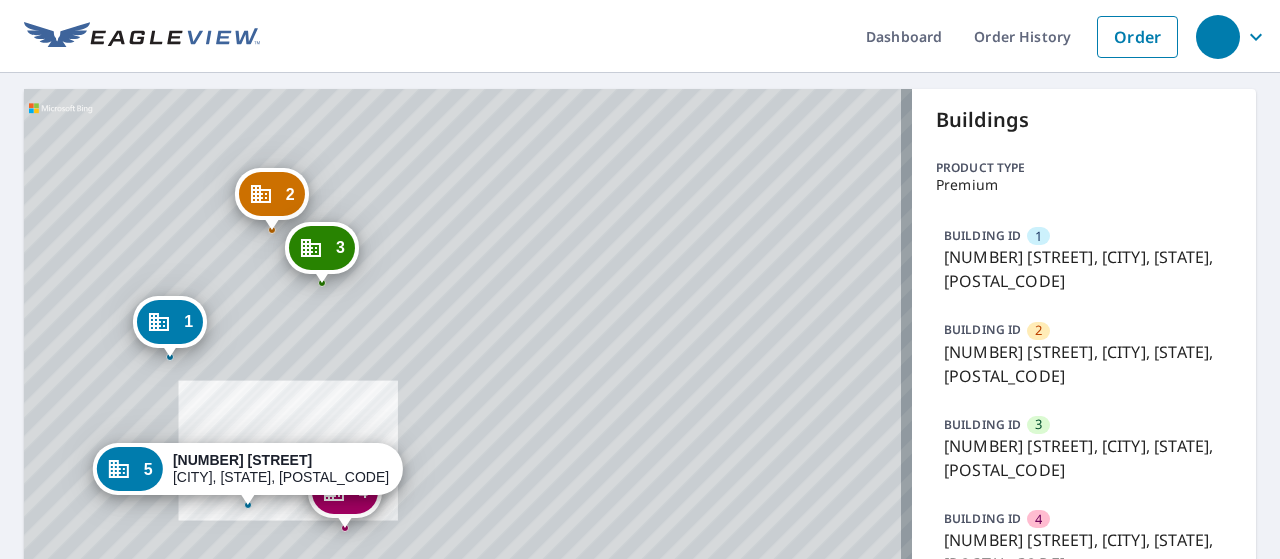 drag, startPoint x: 330, startPoint y: 511, endPoint x: 362, endPoint y: 195, distance: 317.61612 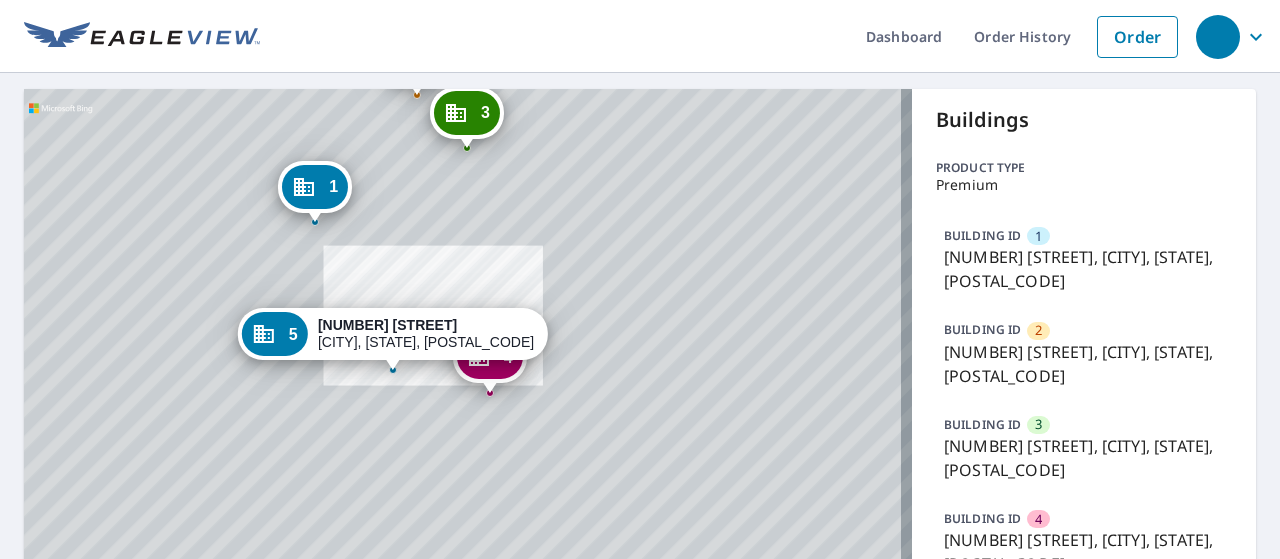 drag, startPoint x: 376, startPoint y: 333, endPoint x: 521, endPoint y: 205, distance: 193.41406 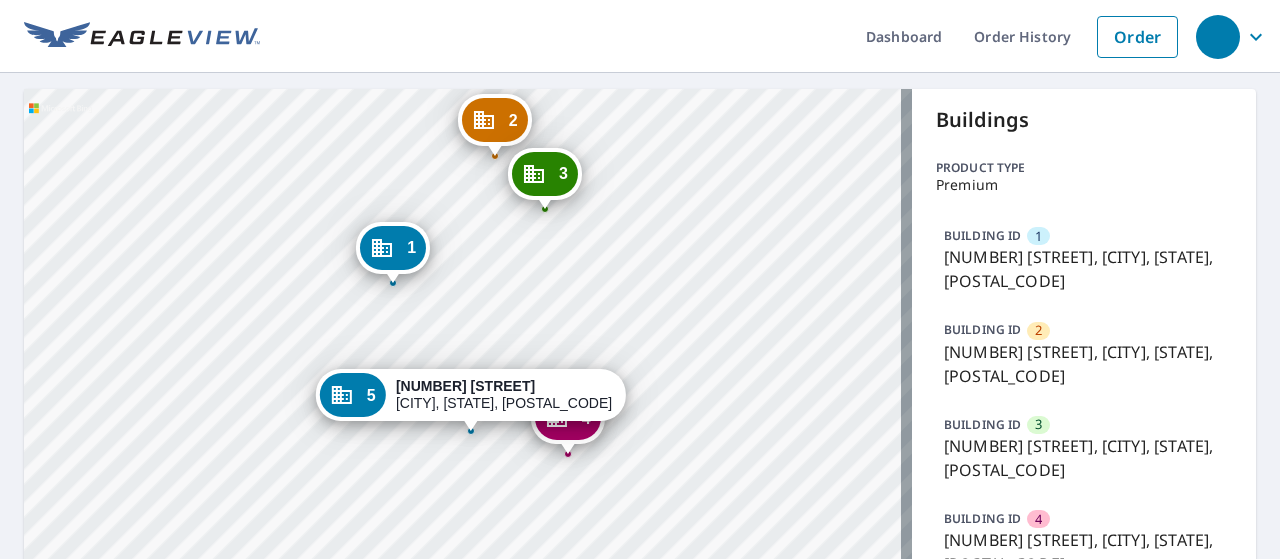 drag, startPoint x: 351, startPoint y: 233, endPoint x: 428, endPoint y: 293, distance: 97.6166 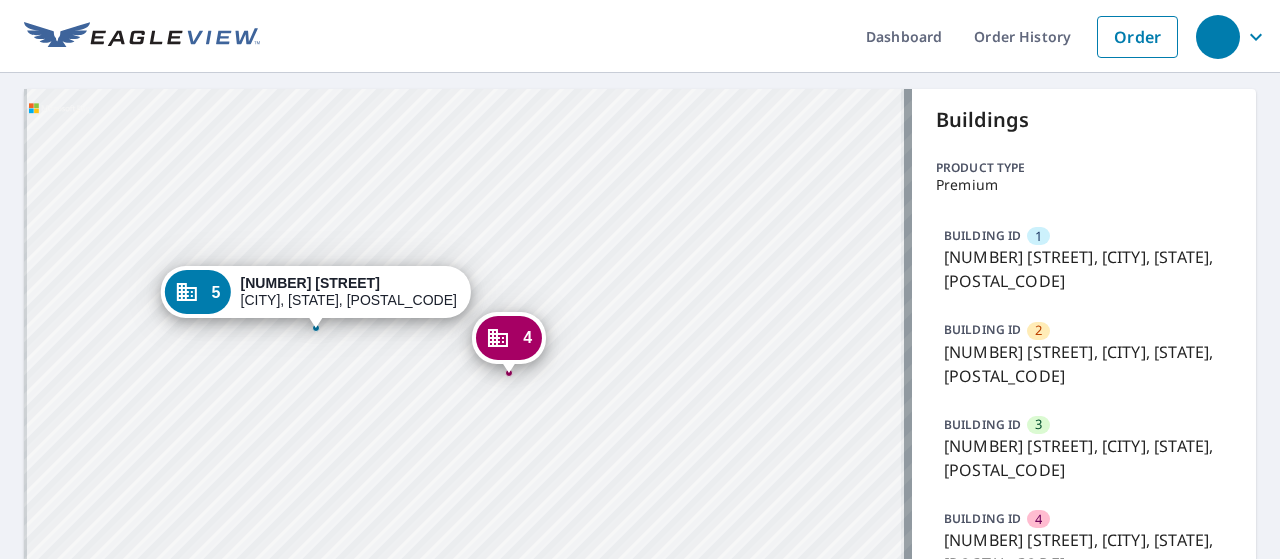 drag, startPoint x: 525, startPoint y: 360, endPoint x: 547, endPoint y: 205, distance: 156.55351 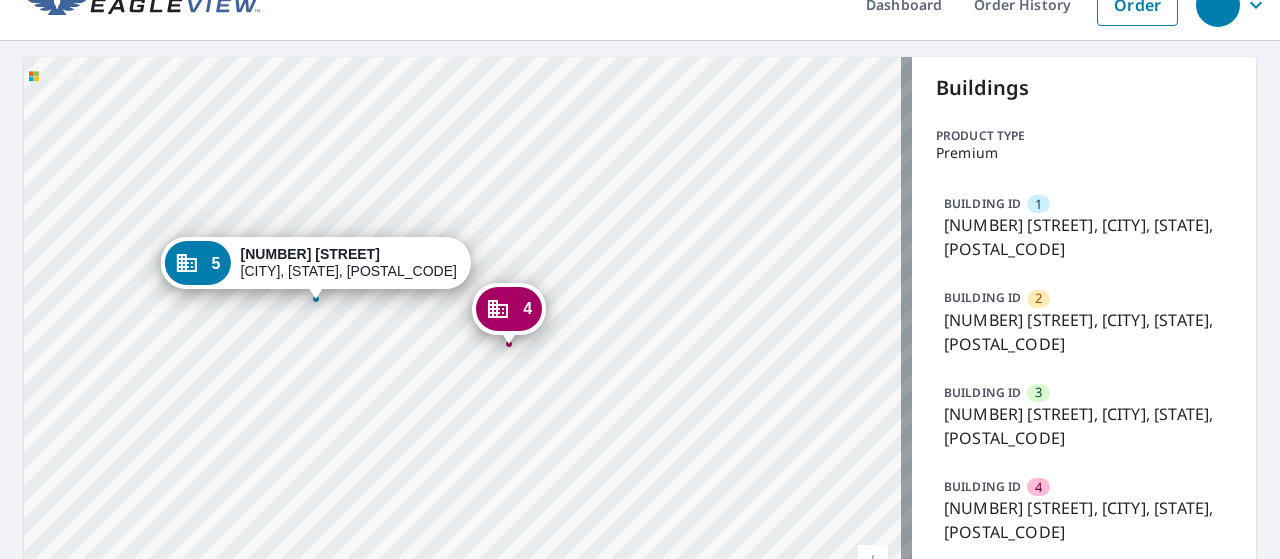 scroll, scrollTop: 0, scrollLeft: 0, axis: both 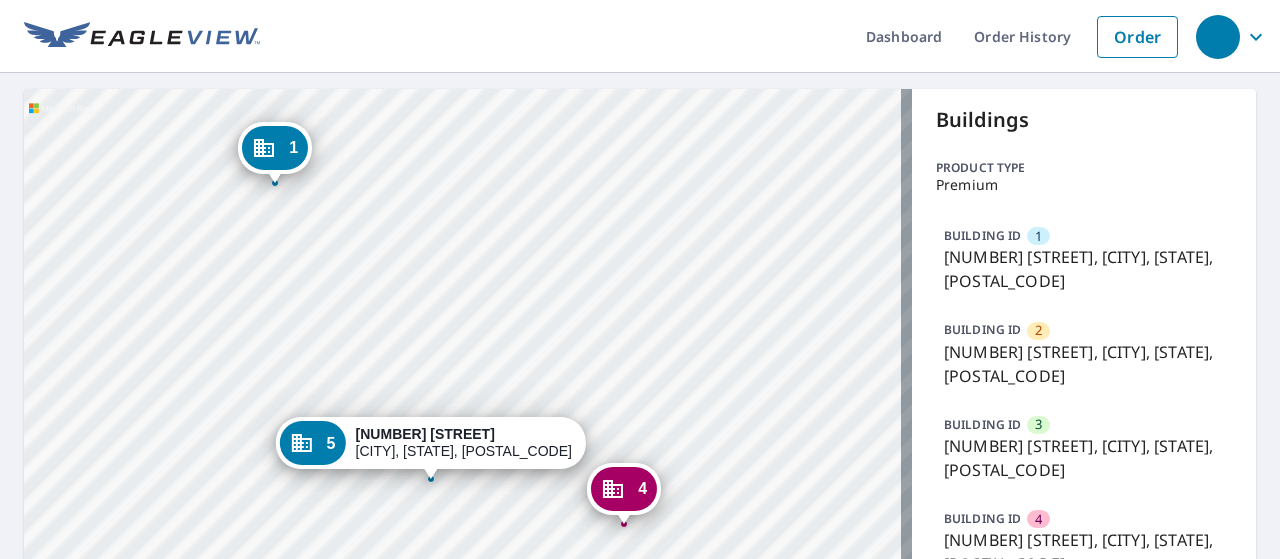 drag, startPoint x: 499, startPoint y: 201, endPoint x: 614, endPoint y: 349, distance: 187.42732 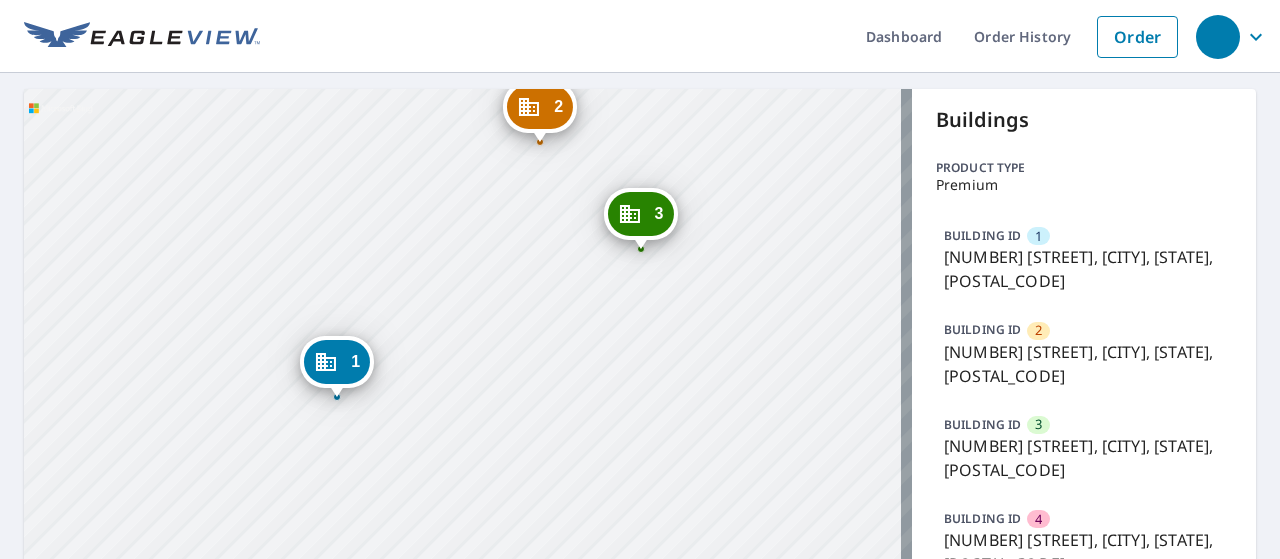 drag, startPoint x: 356, startPoint y: 143, endPoint x: 418, endPoint y: 357, distance: 222.80035 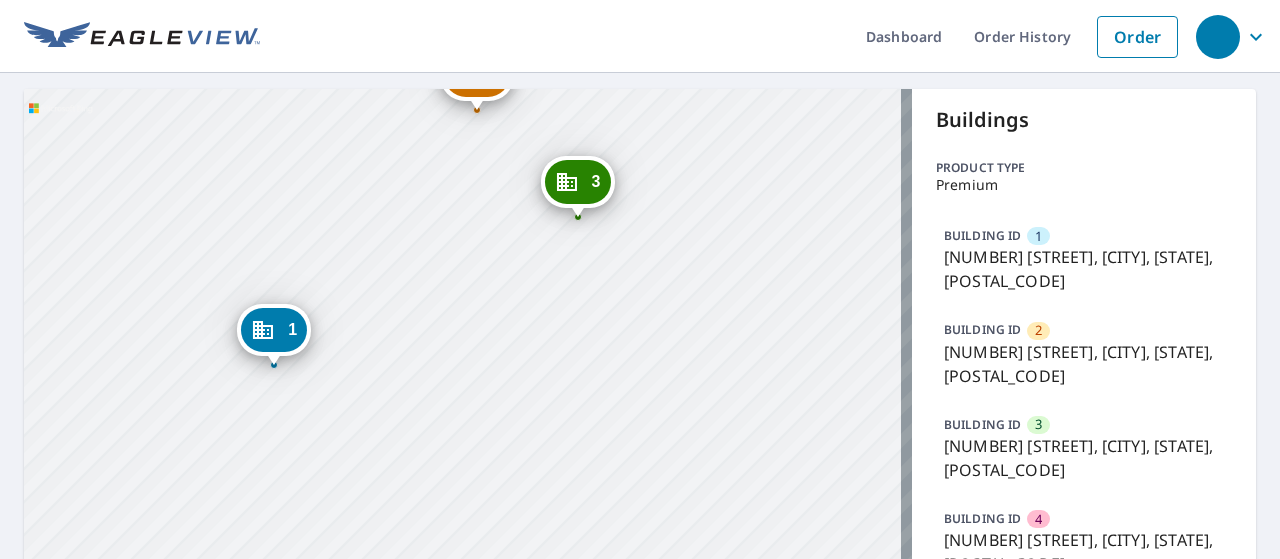 drag, startPoint x: 379, startPoint y: 155, endPoint x: 325, endPoint y: 135, distance: 57.58472 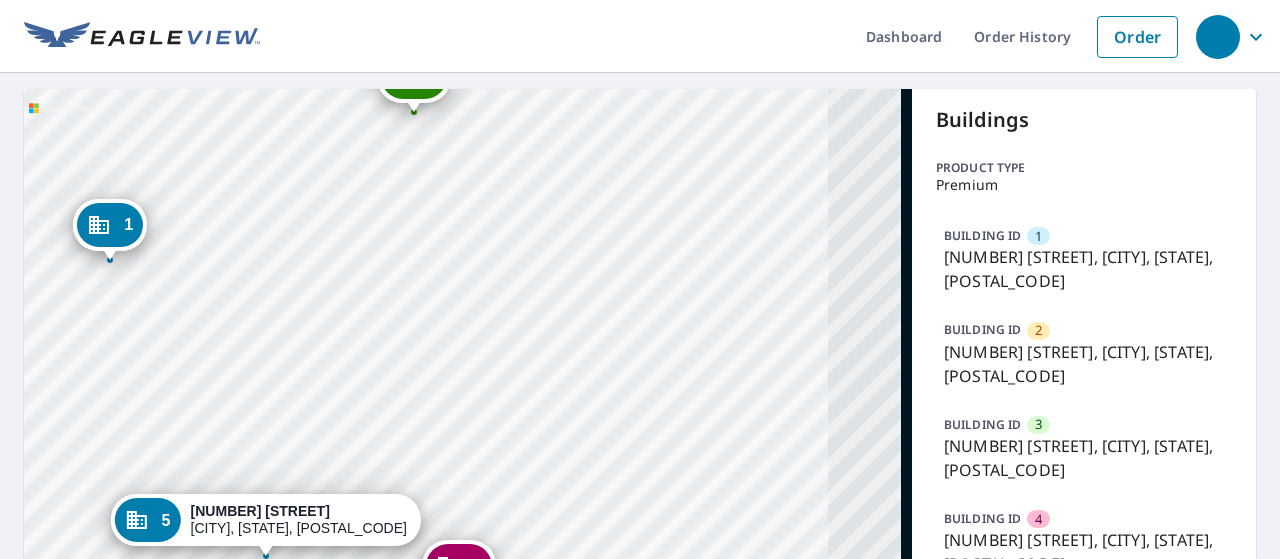 drag, startPoint x: 411, startPoint y: 235, endPoint x: 230, endPoint y: 105, distance: 222.84749 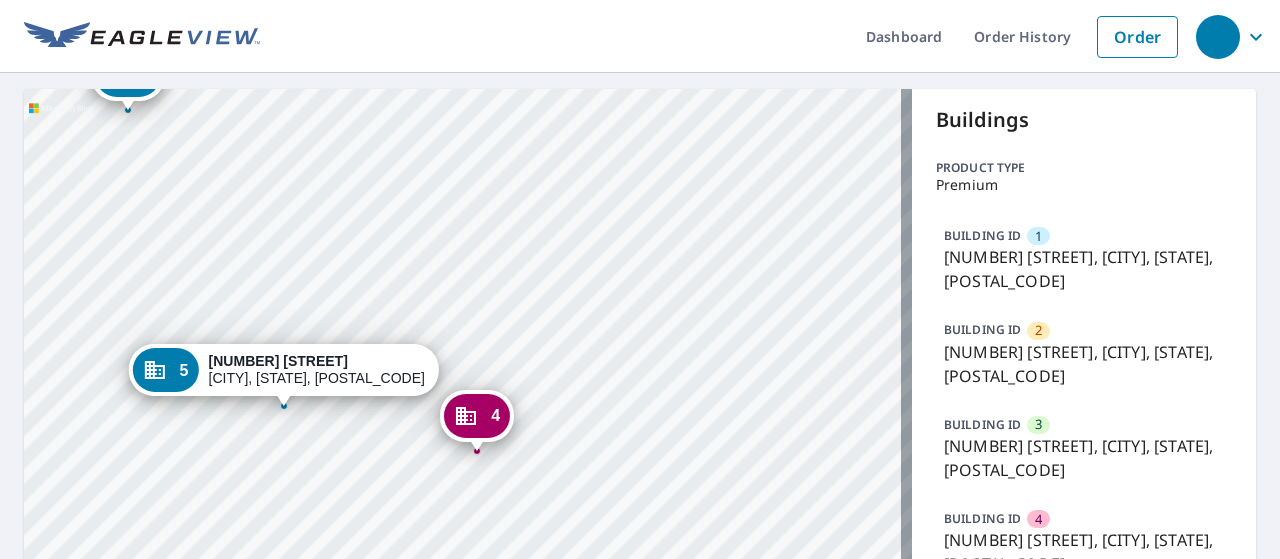 drag, startPoint x: 396, startPoint y: 364, endPoint x: 422, endPoint y: 227, distance: 139.44533 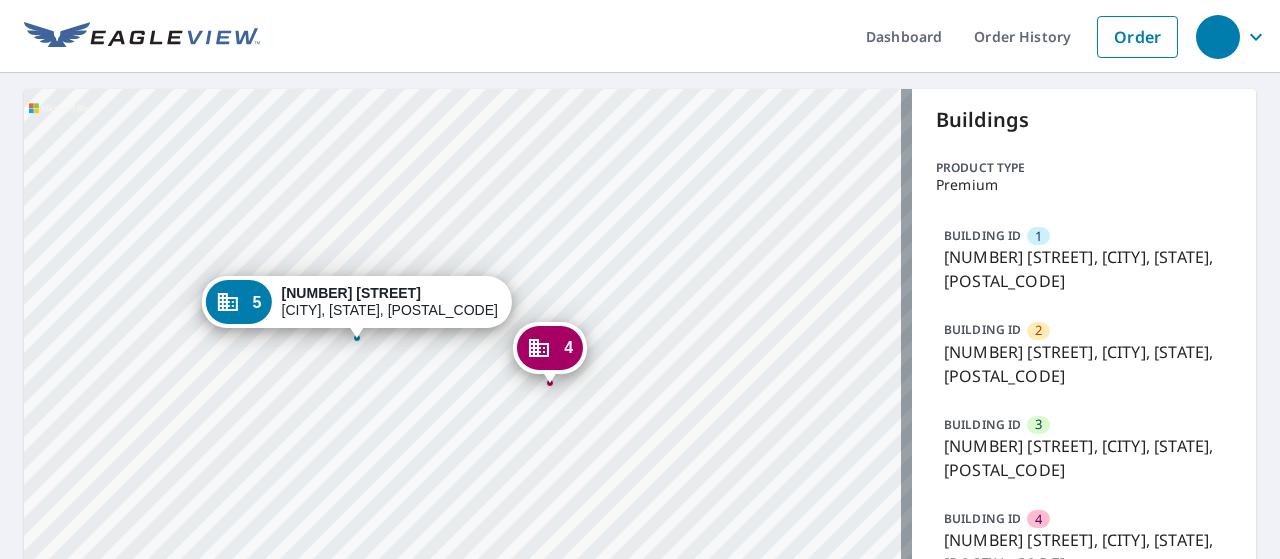 drag, startPoint x: 400, startPoint y: 274, endPoint x: 476, endPoint y: 204, distance: 103.32473 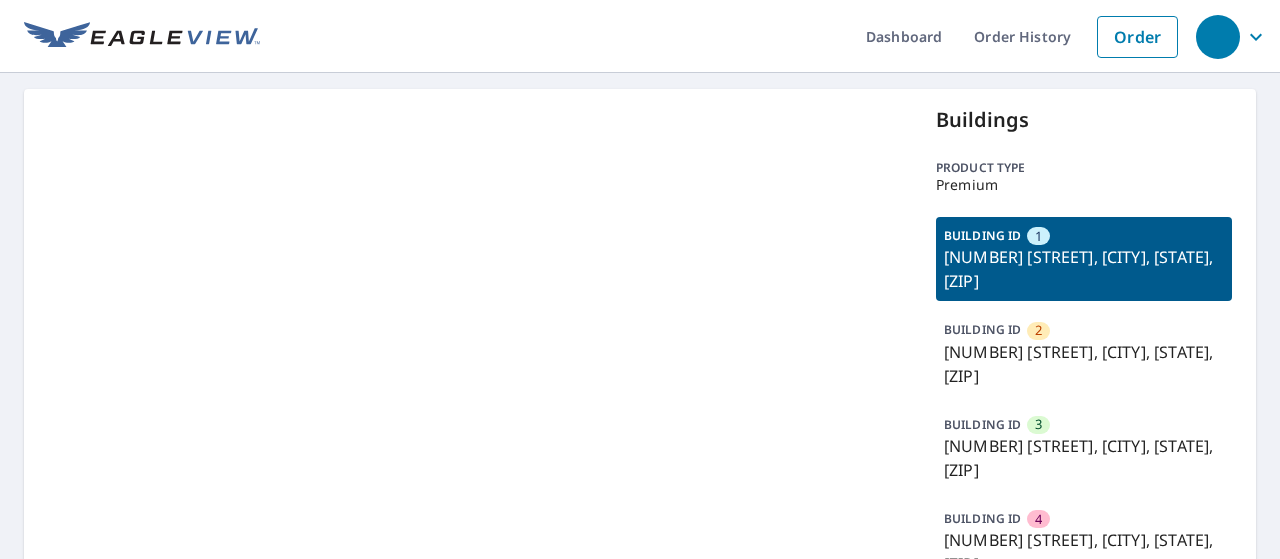 scroll, scrollTop: 0, scrollLeft: 0, axis: both 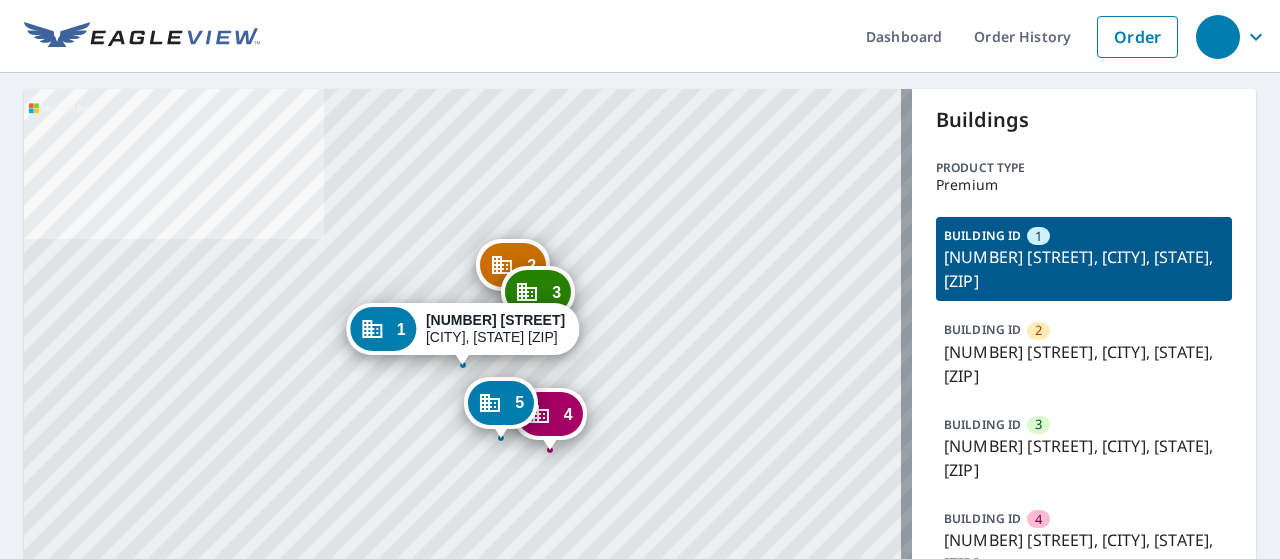 click on "[NUMBER] [STREET], [CITY], [STATE], [ZIP]" at bounding box center [1084, 364] 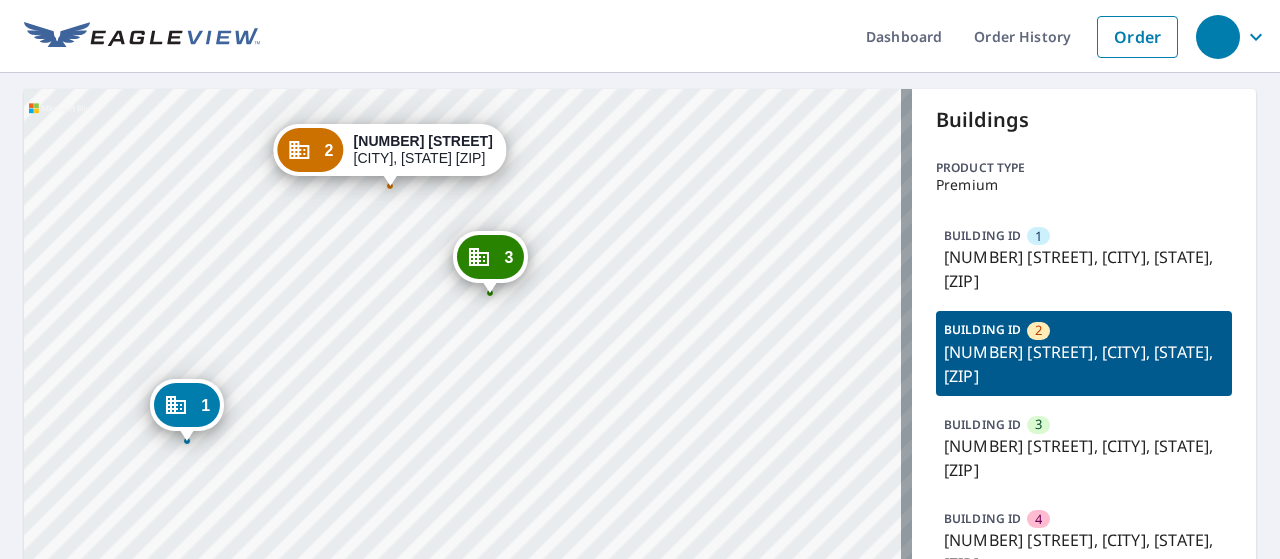 drag, startPoint x: 618, startPoint y: 369, endPoint x: 629, endPoint y: 161, distance: 208.29066 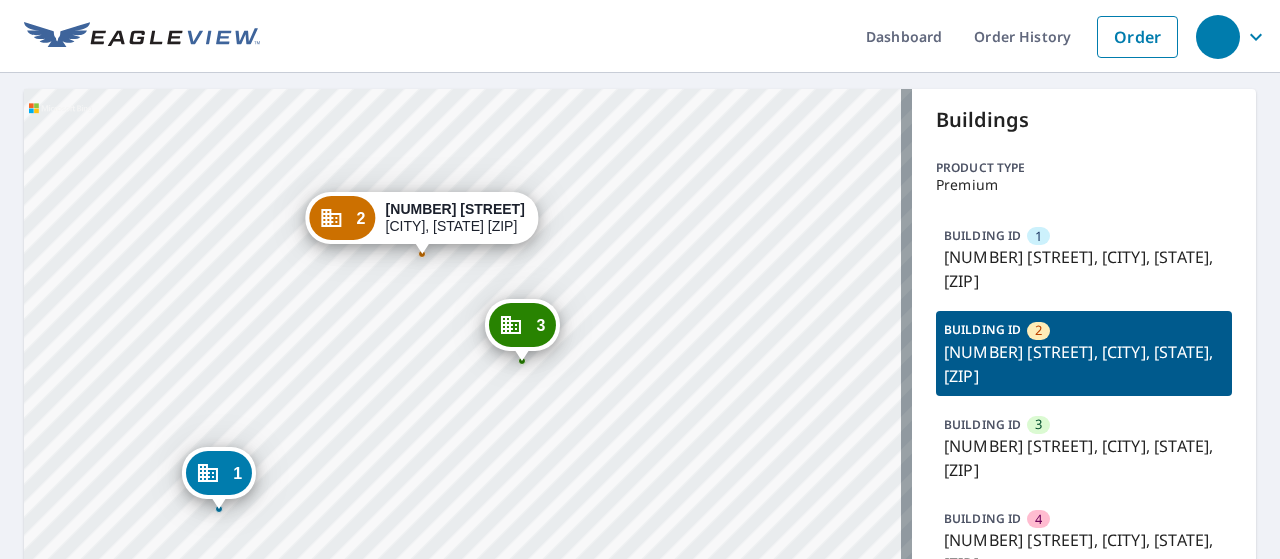 drag, startPoint x: 596, startPoint y: 310, endPoint x: 628, endPoint y: 379, distance: 76.05919 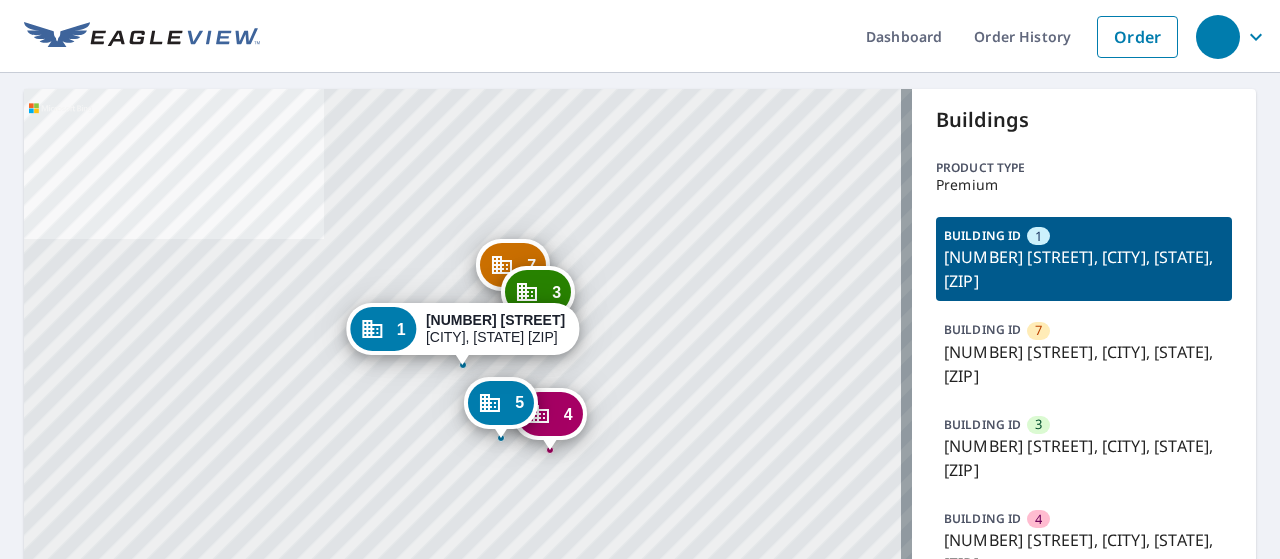 scroll, scrollTop: 0, scrollLeft: 0, axis: both 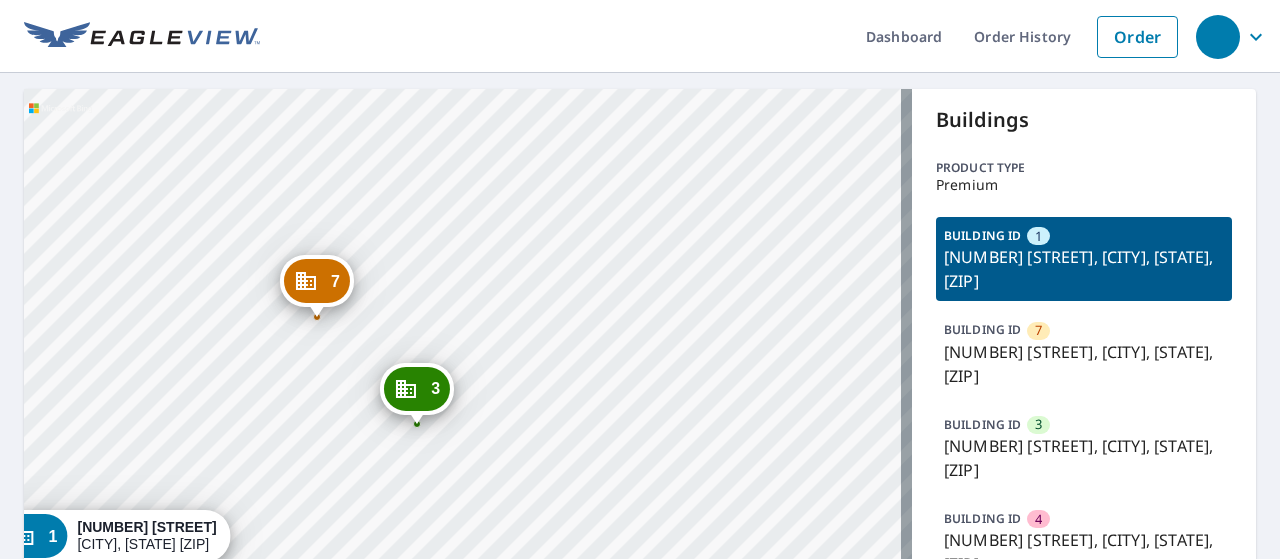 drag, startPoint x: 598, startPoint y: 368, endPoint x: 624, endPoint y: 22, distance: 346.9755 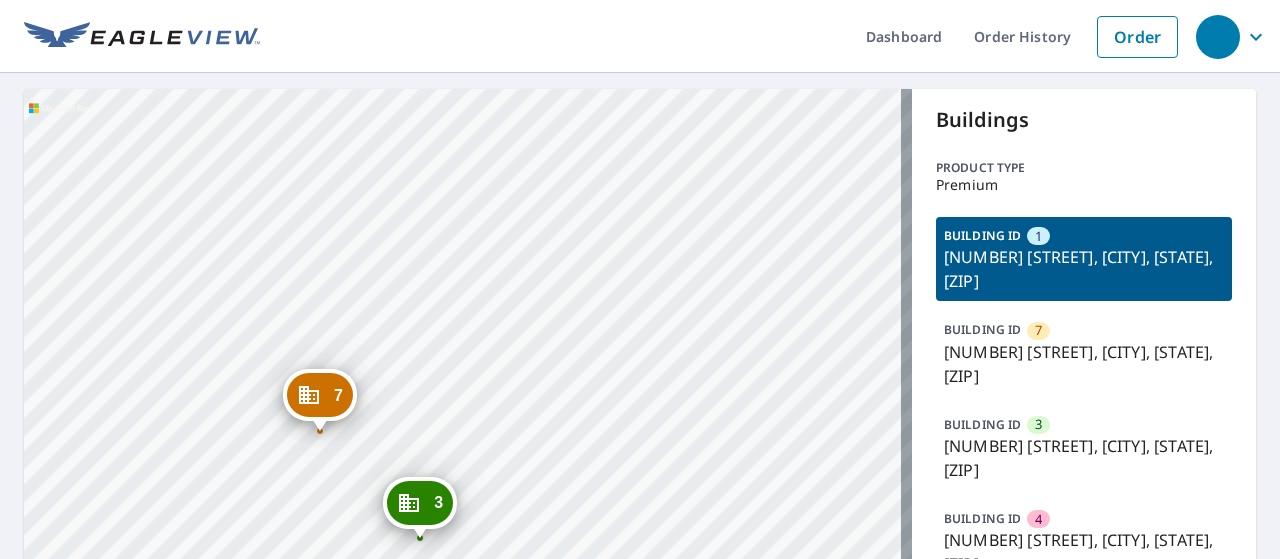 click on "7 [NUMBER] [STREET] [CITY], [STATE] [ZIP] 3 [NUMBER] [STREET] [CITY], [STATE] [ZIP] 4 [NUMBER] [STREET] [CITY], [STATE] [ZIP] 5 [NUMBER] [STREET] [CITY], [STATE] [ZIP] 1 [NUMBER] [STREET] [CITY], [STATE] [ZIP]" at bounding box center (468, 391) 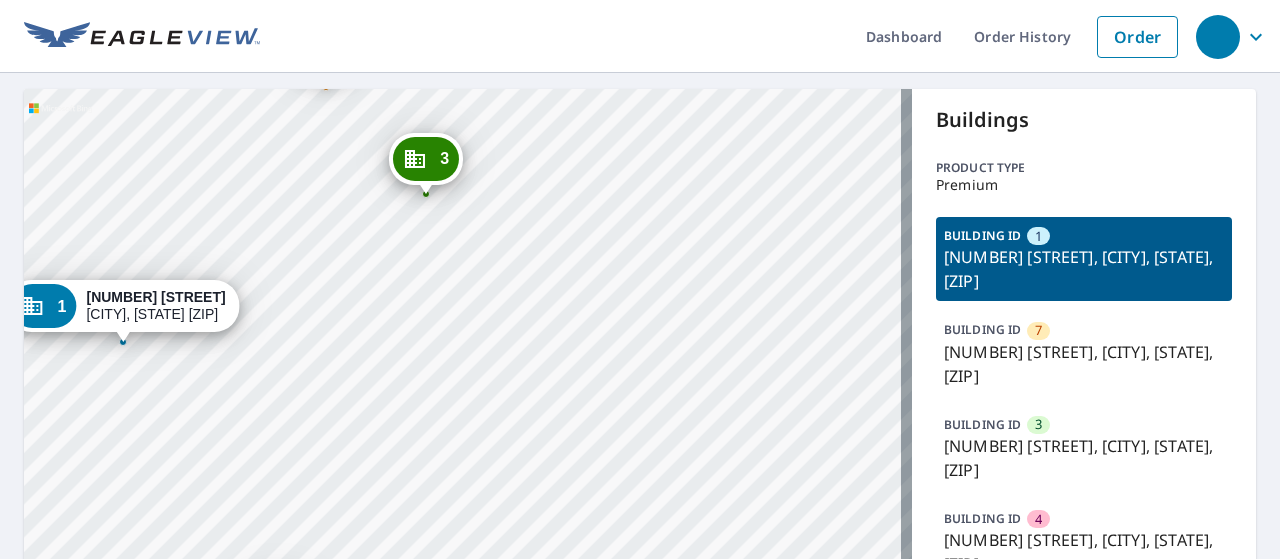 drag, startPoint x: 526, startPoint y: 451, endPoint x: 532, endPoint y: 107, distance: 344.0523 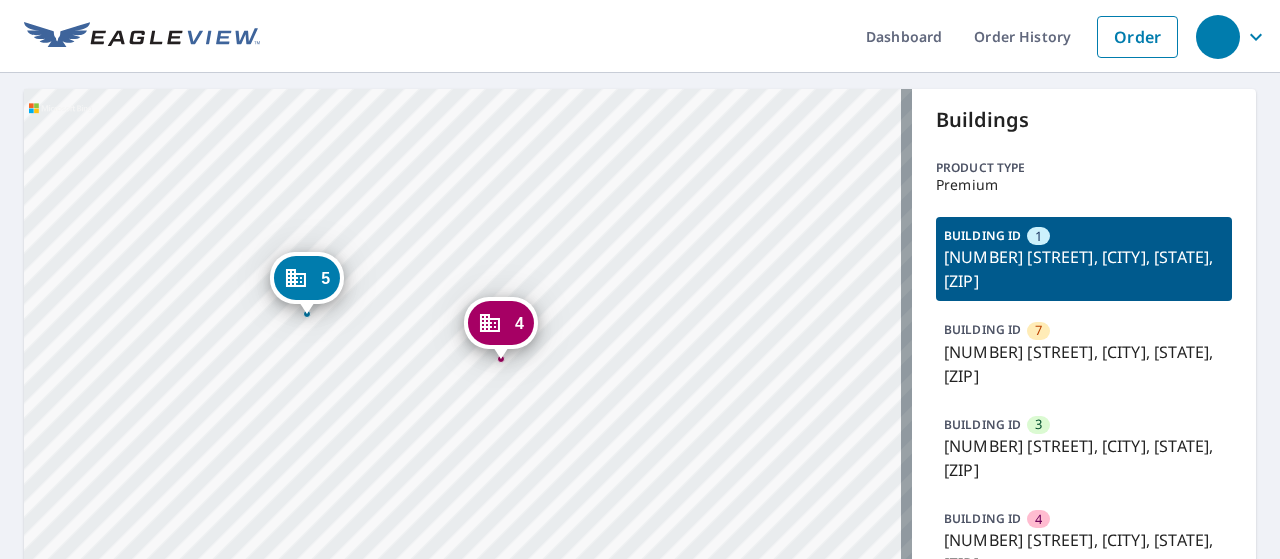 drag, startPoint x: 491, startPoint y: 414, endPoint x: 527, endPoint y: 43, distance: 372.74255 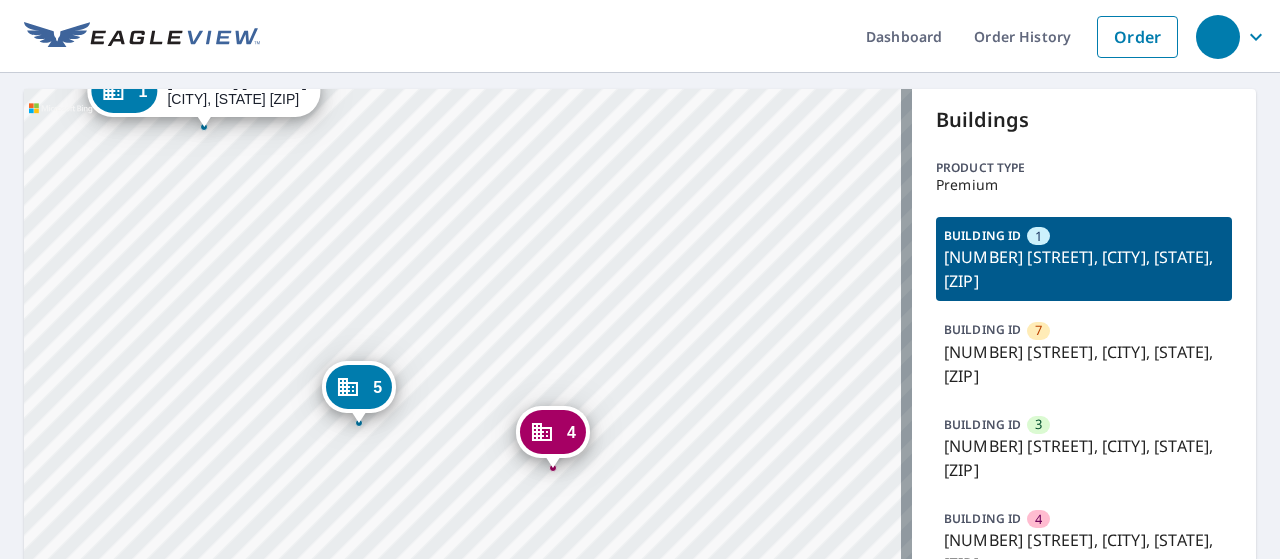 click on "7 [NUMBER] [STREET] [CITY], [STATE] [ZIP] 3 [NUMBER] [STREET] [CITY], [STATE] [ZIP] 4 [NUMBER] [STREET] [CITY], [STATE] [ZIP] 5 [NUMBER] [STREET] [CITY], [STATE] [ZIP] 1 [NUMBER] [STREET] [CITY], [STATE] [ZIP]" at bounding box center [468, 391] 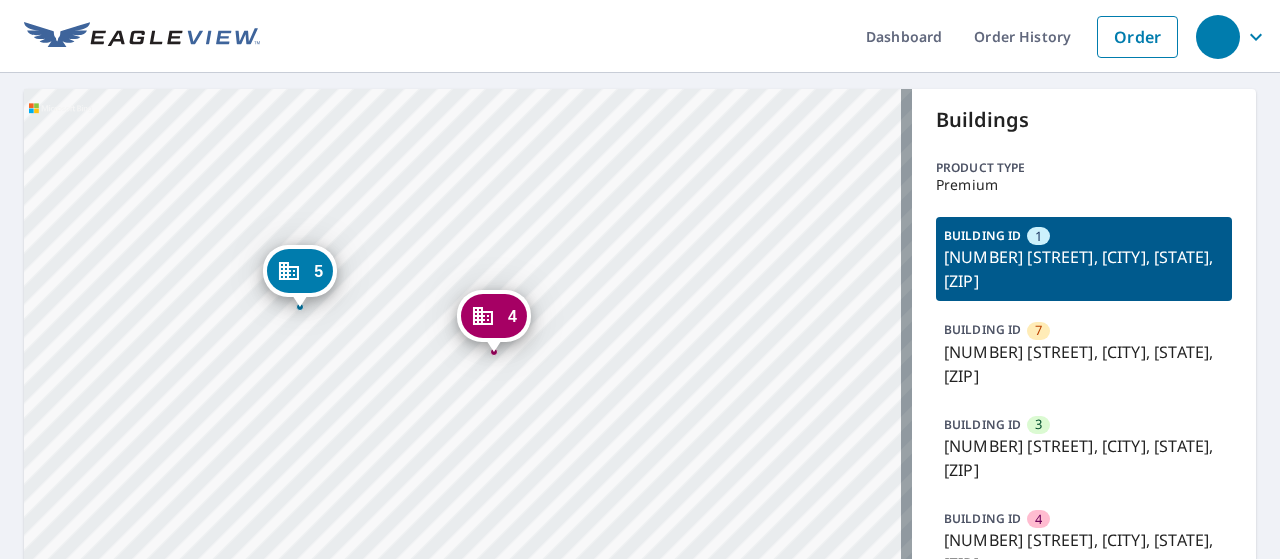 drag, startPoint x: 662, startPoint y: 432, endPoint x: 603, endPoint y: 316, distance: 130.14223 